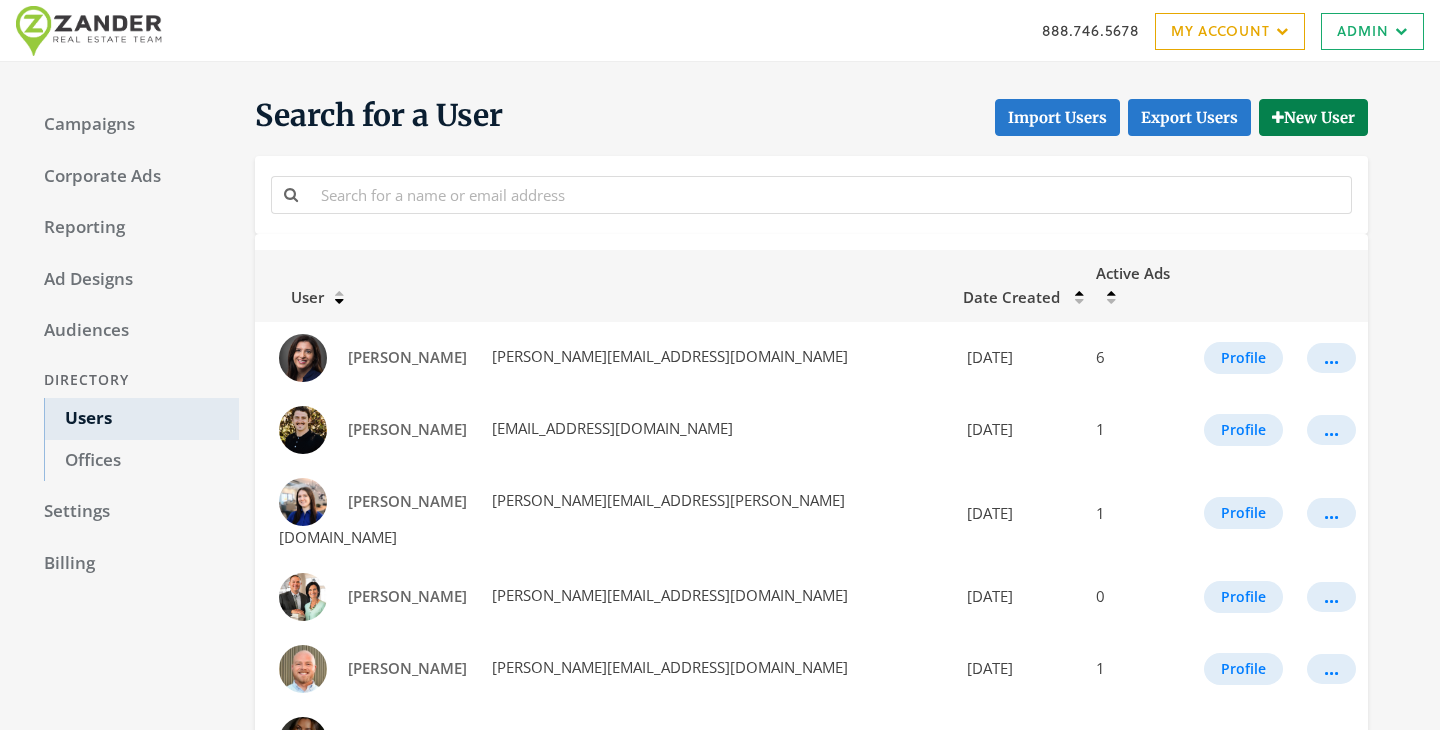 scroll, scrollTop: 0, scrollLeft: 0, axis: both 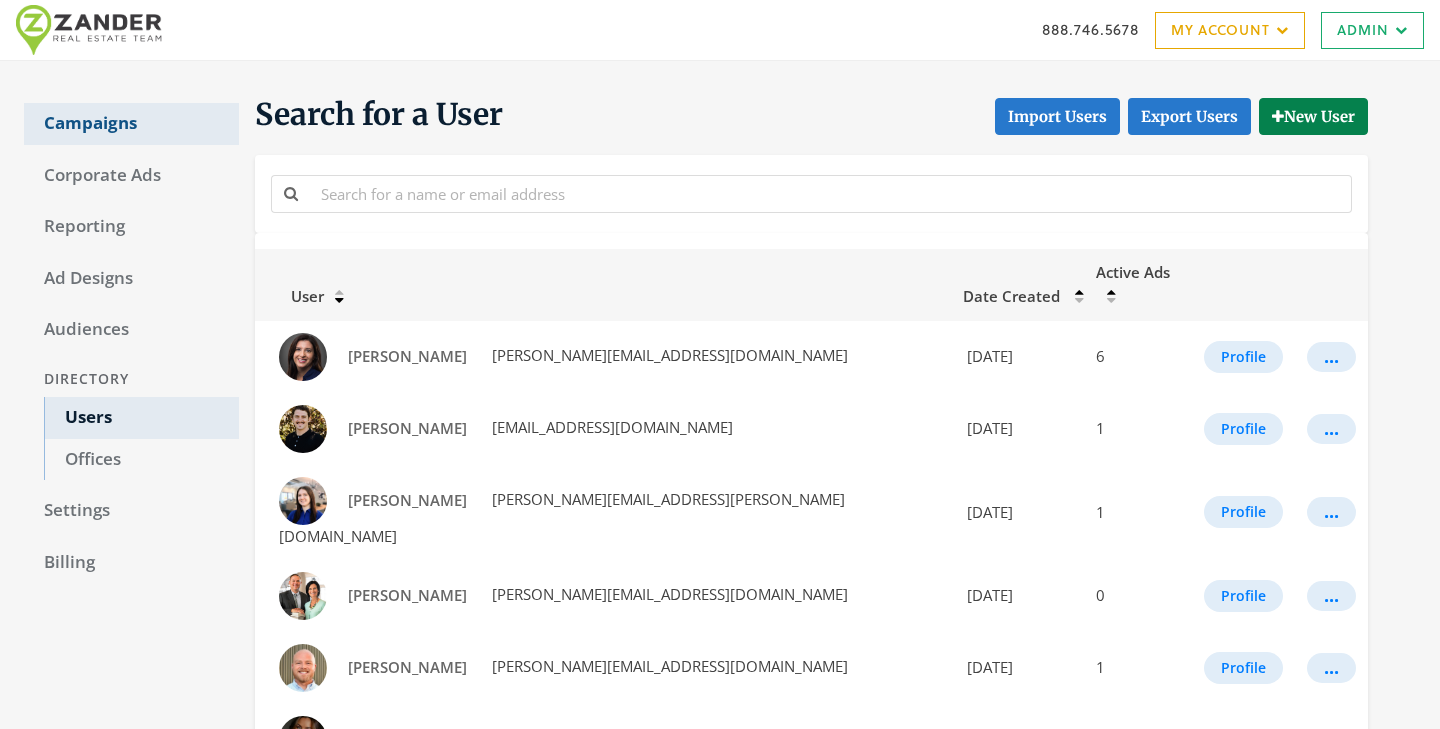 click on "Campaigns" at bounding box center (131, 124) 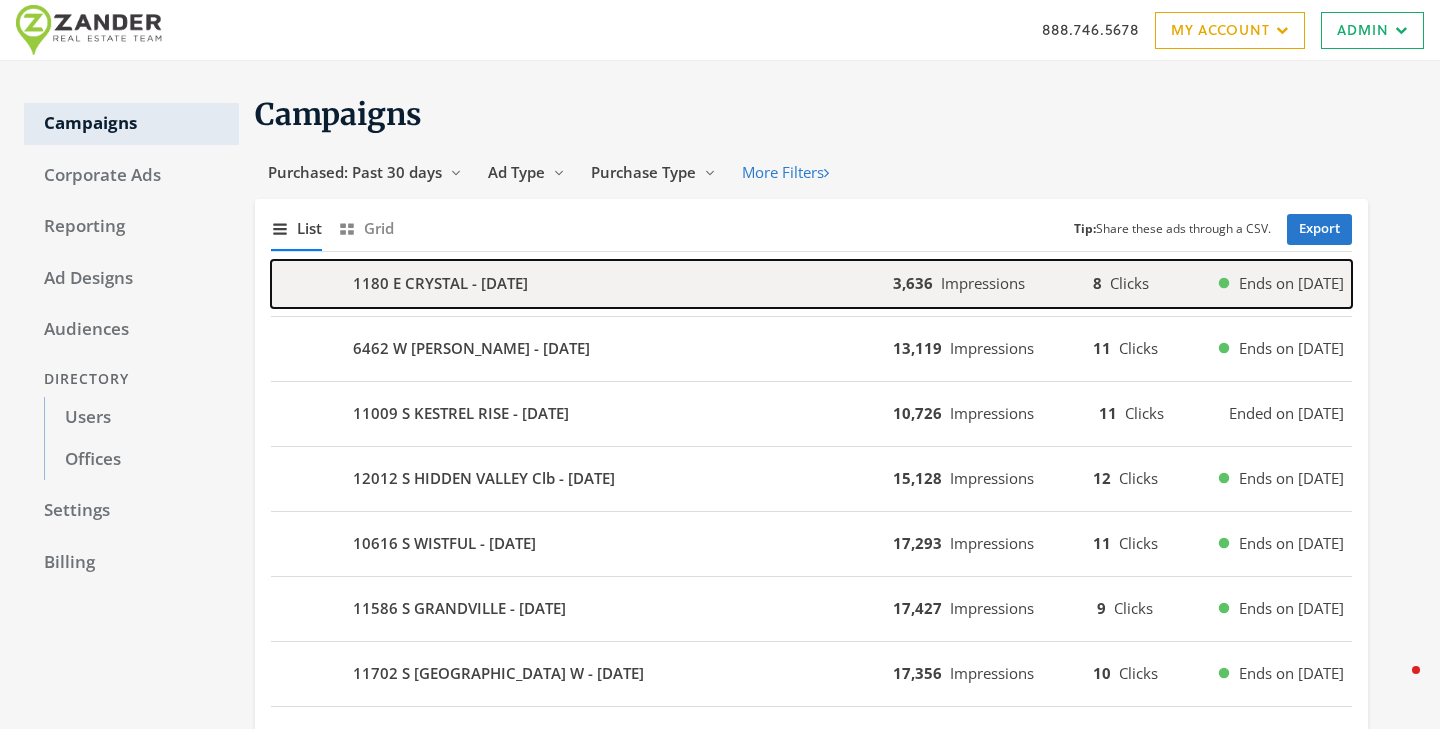 click on "1180 E CRYSTAL - 2025-07-04" at bounding box center [440, 283] 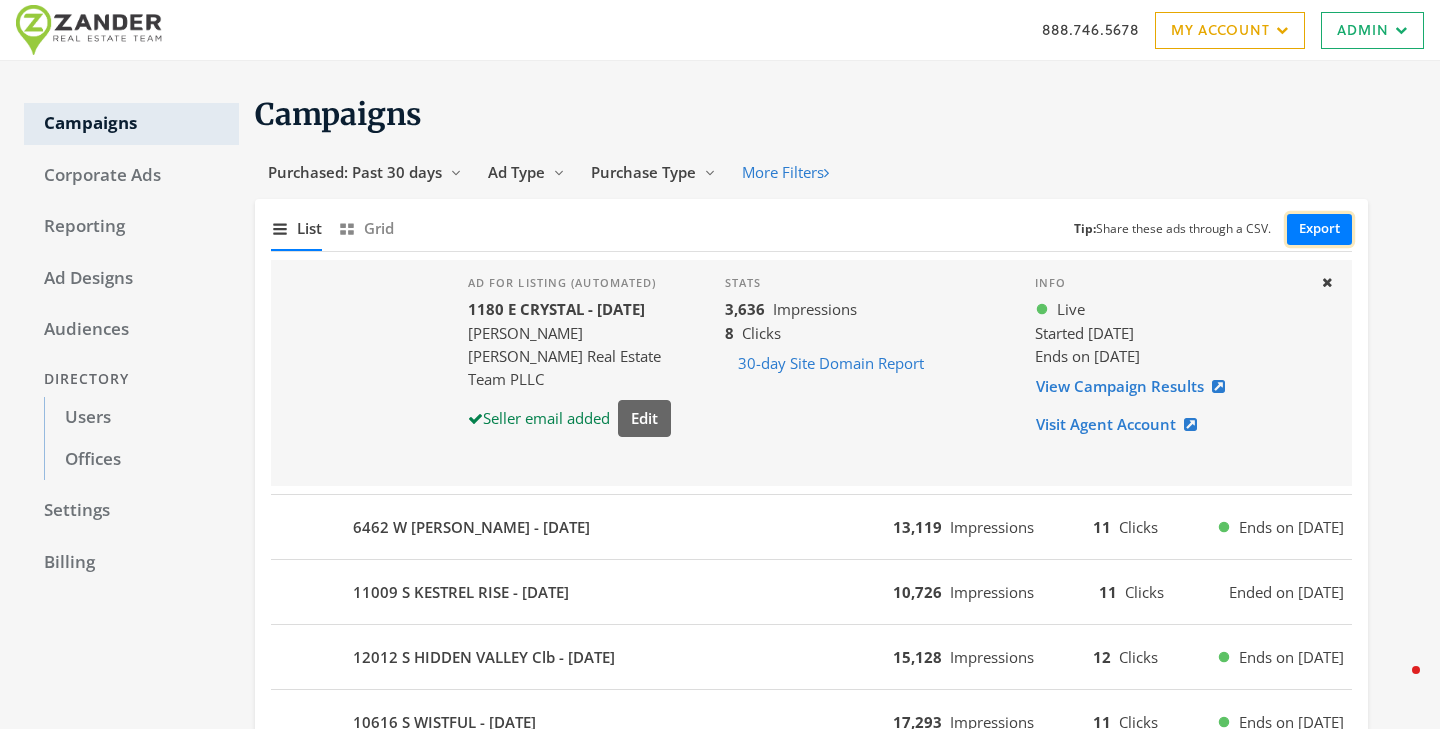 click on "Export" at bounding box center (1319, 229) 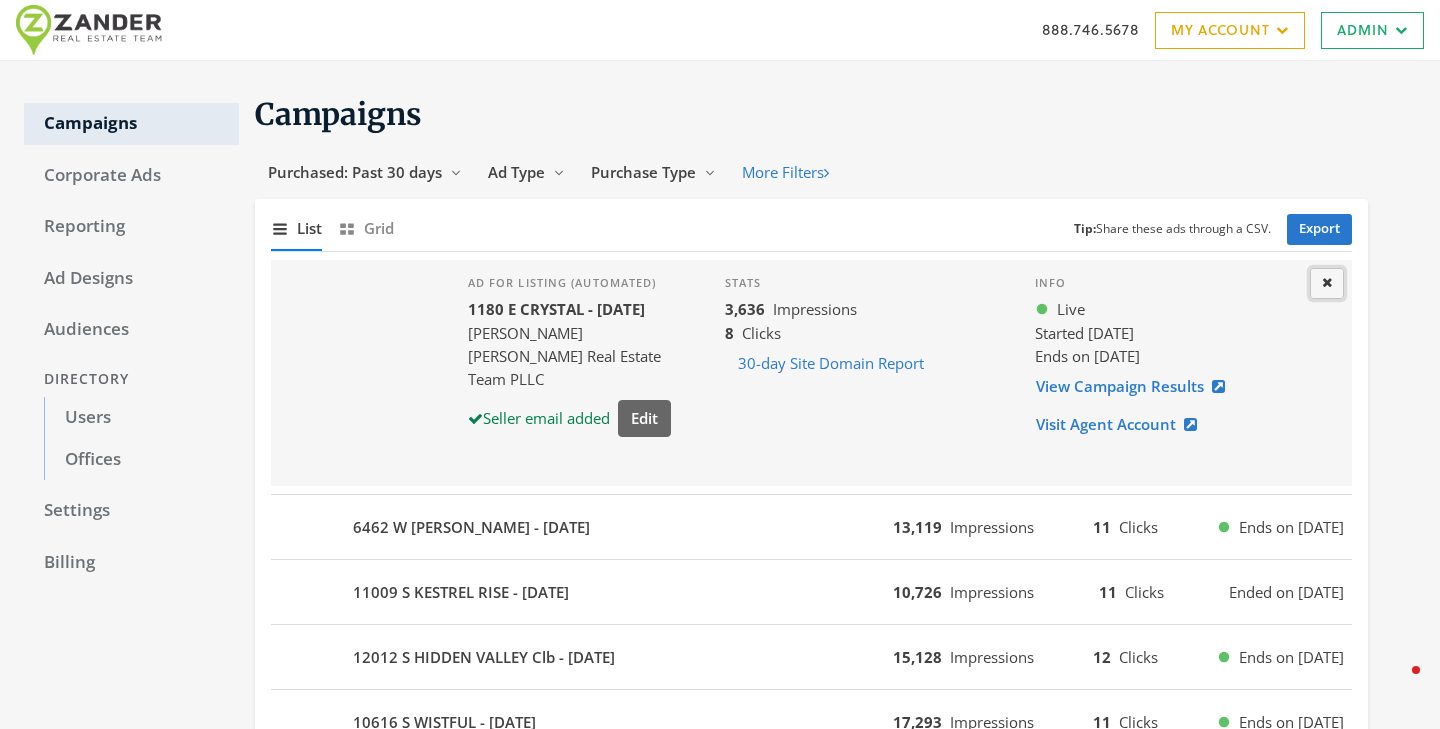 click at bounding box center (1327, 282) 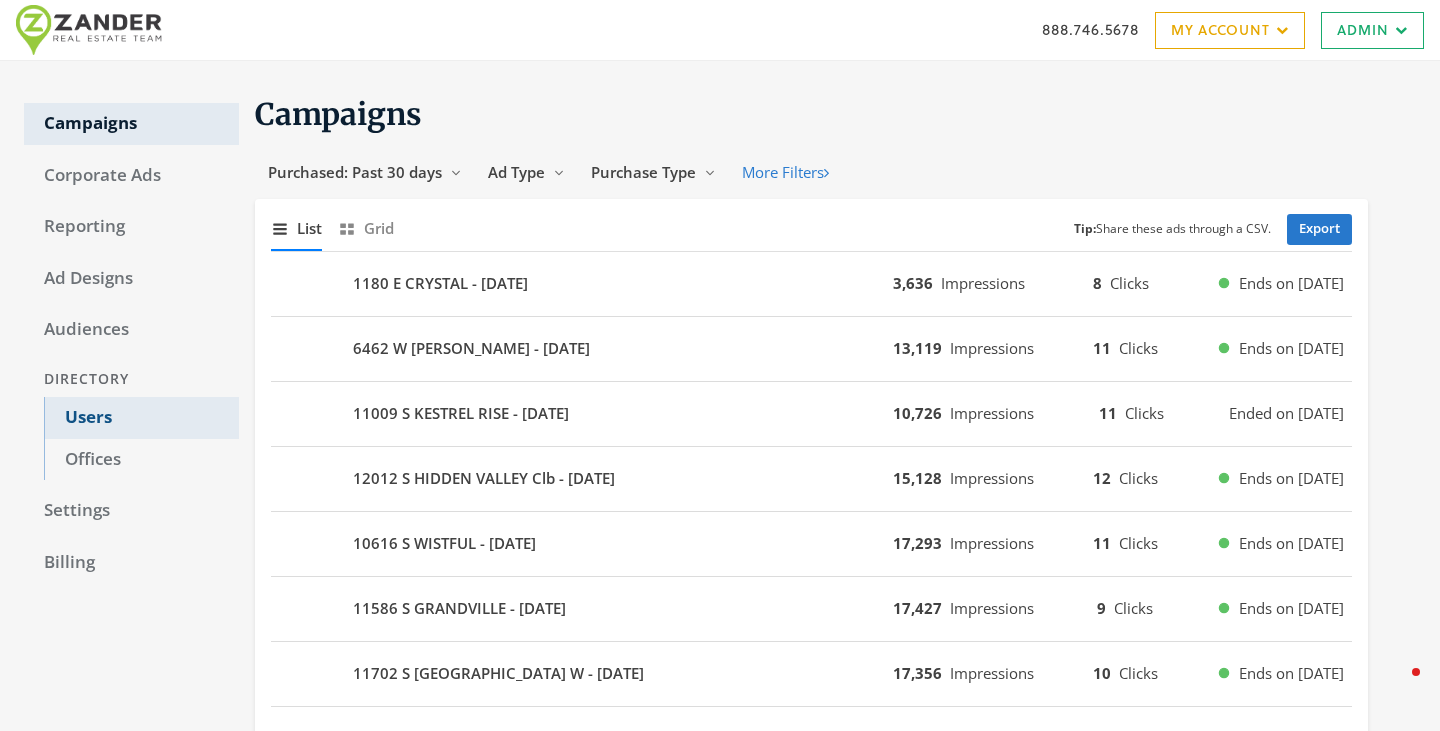 click on "Users" at bounding box center [141, 418] 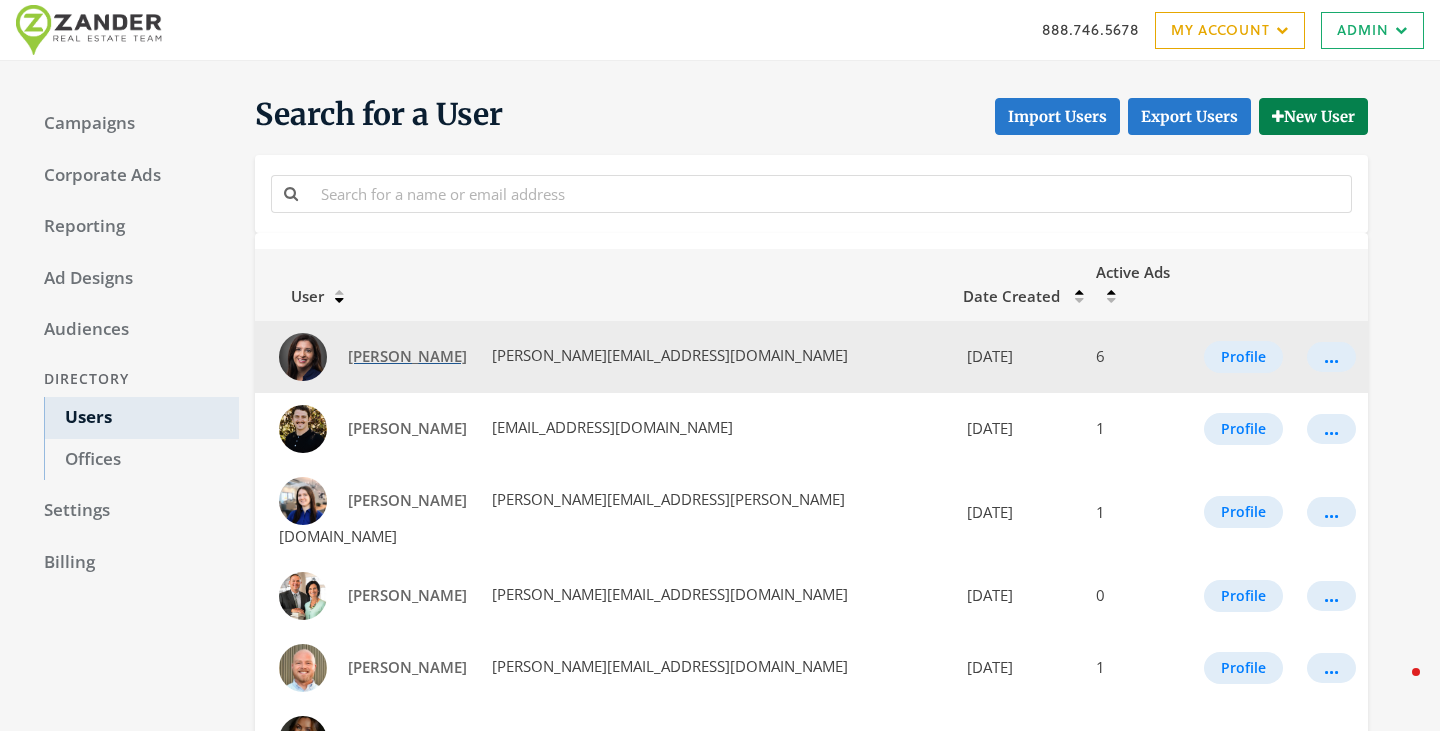 click on "Andrea Newby" at bounding box center (407, 356) 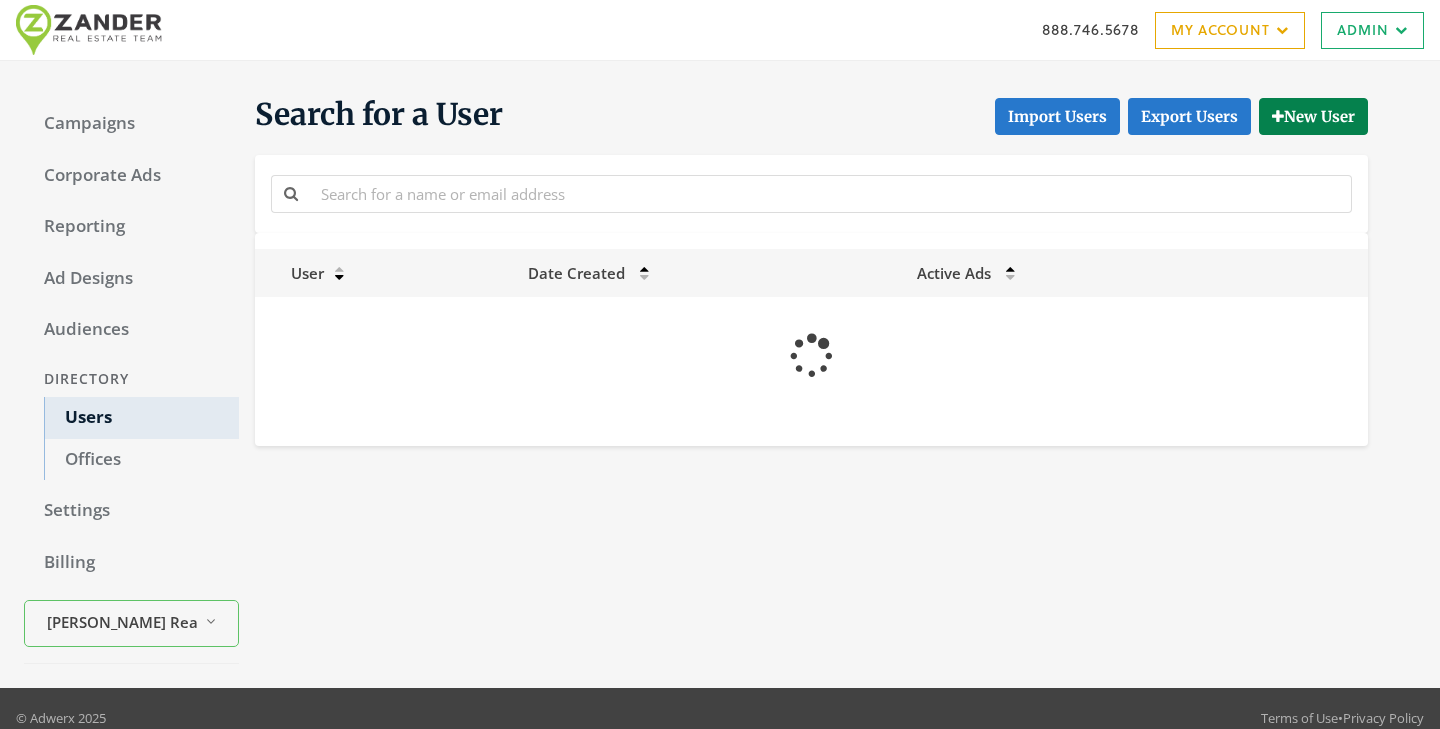 scroll, scrollTop: 0, scrollLeft: 0, axis: both 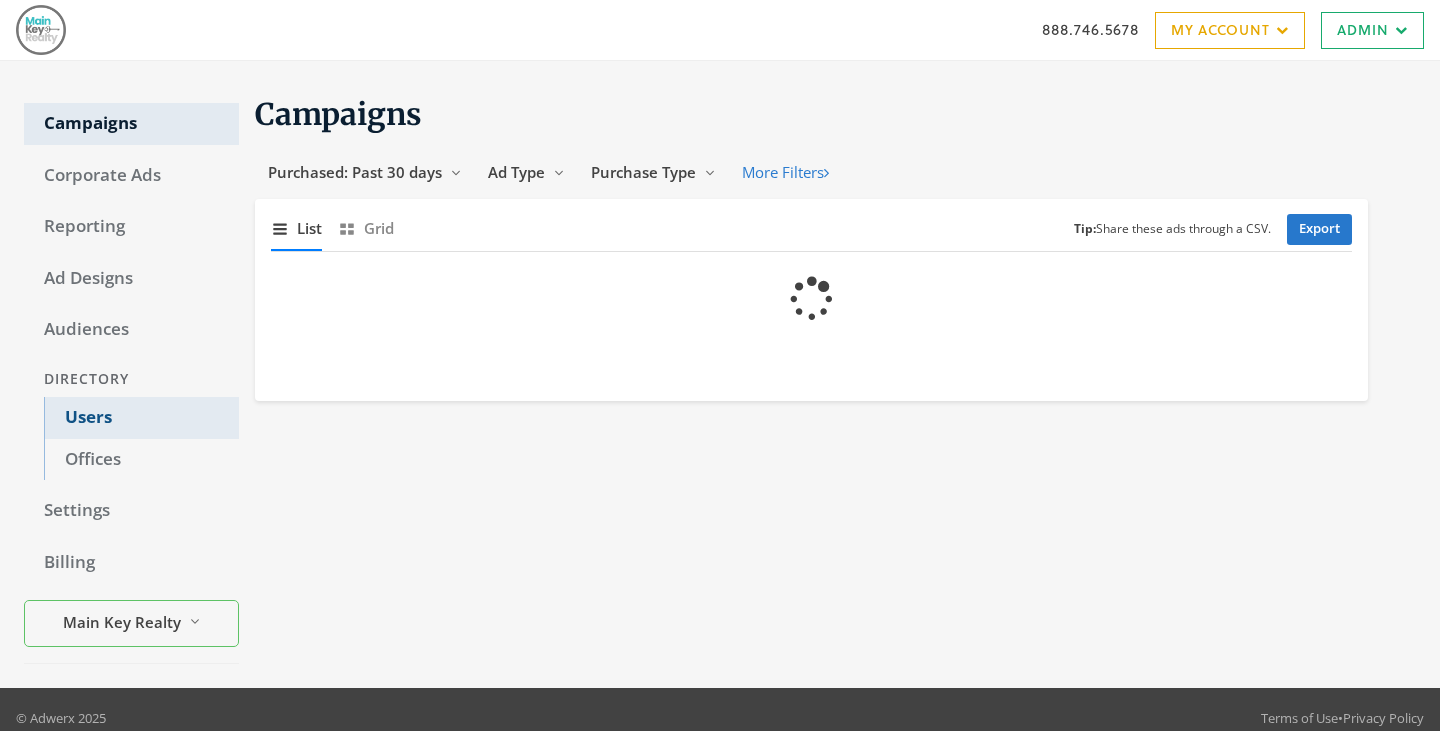 click on "Users" at bounding box center (141, 418) 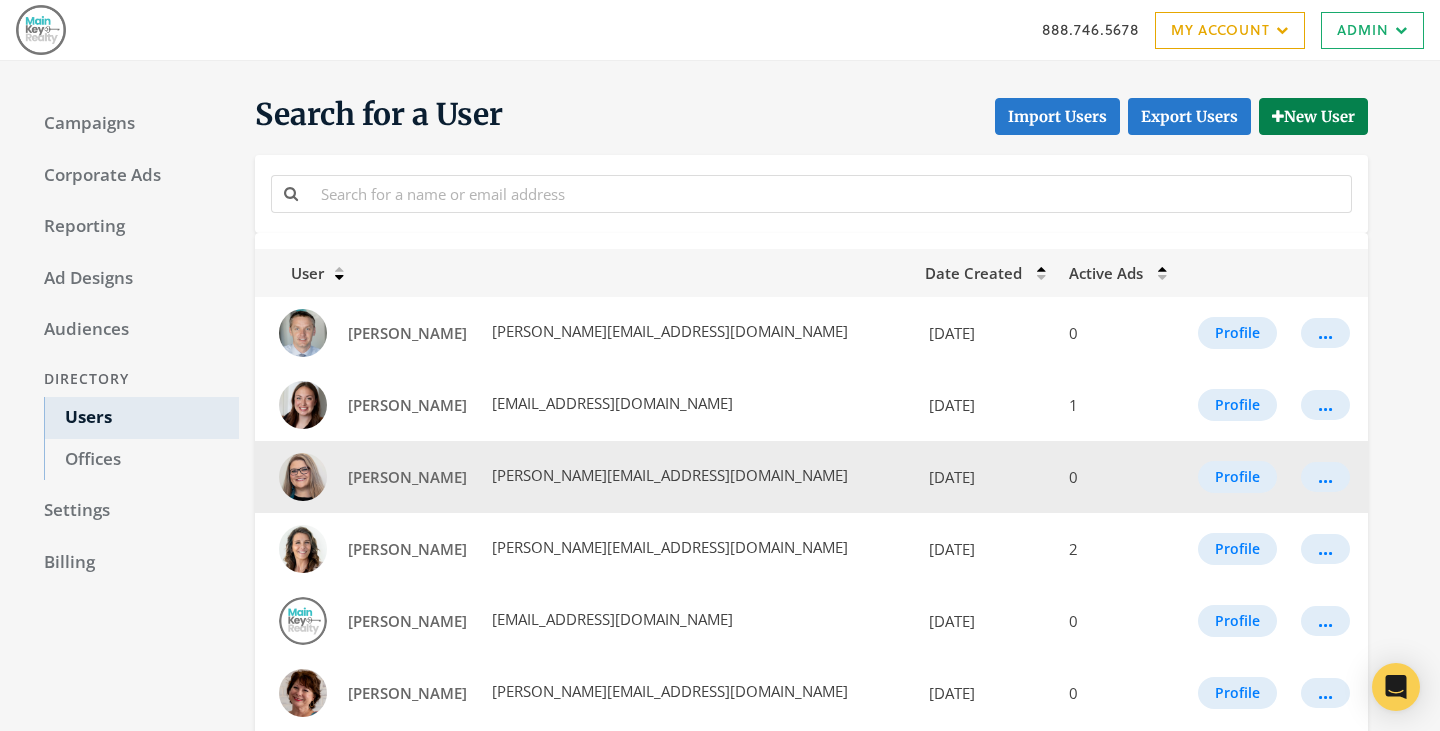 scroll, scrollTop: 1157, scrollLeft: 0, axis: vertical 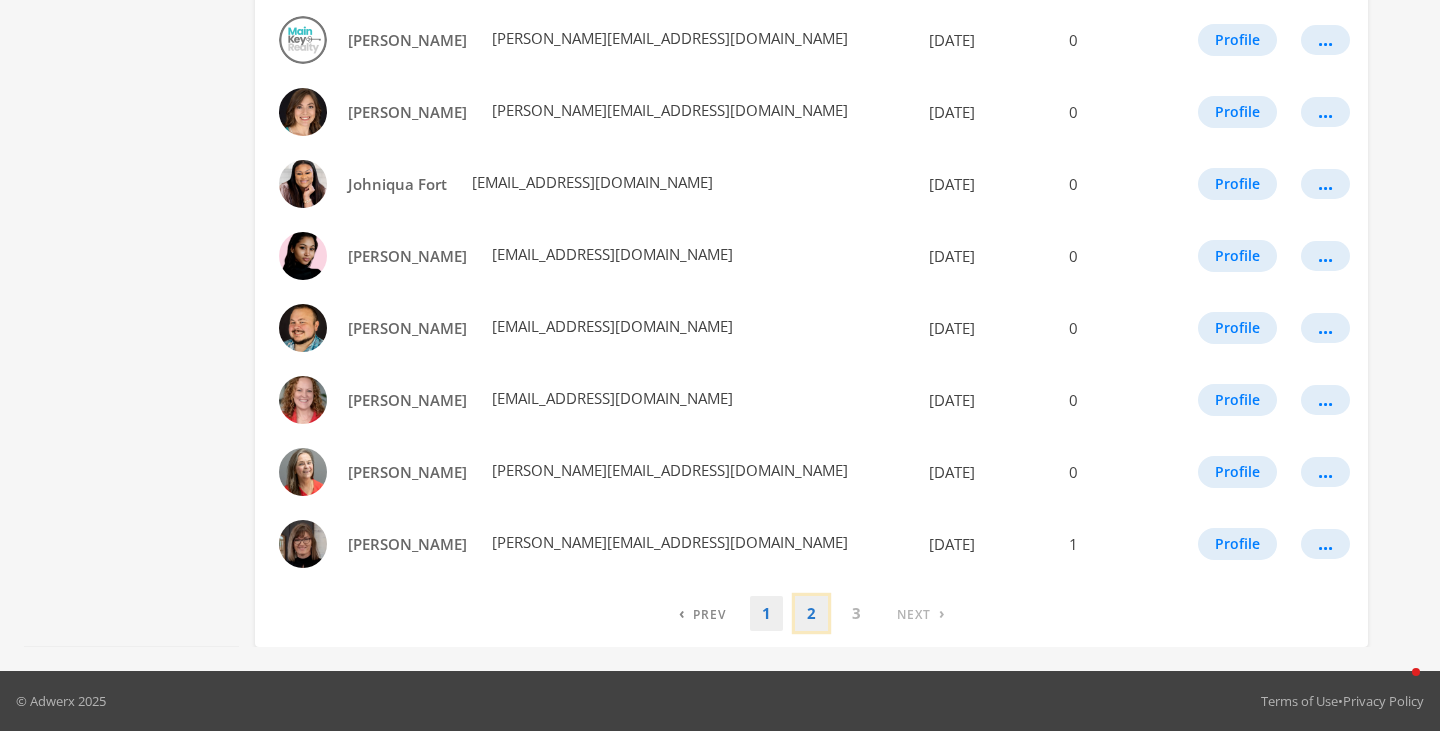 click on "2" at bounding box center [811, 613] 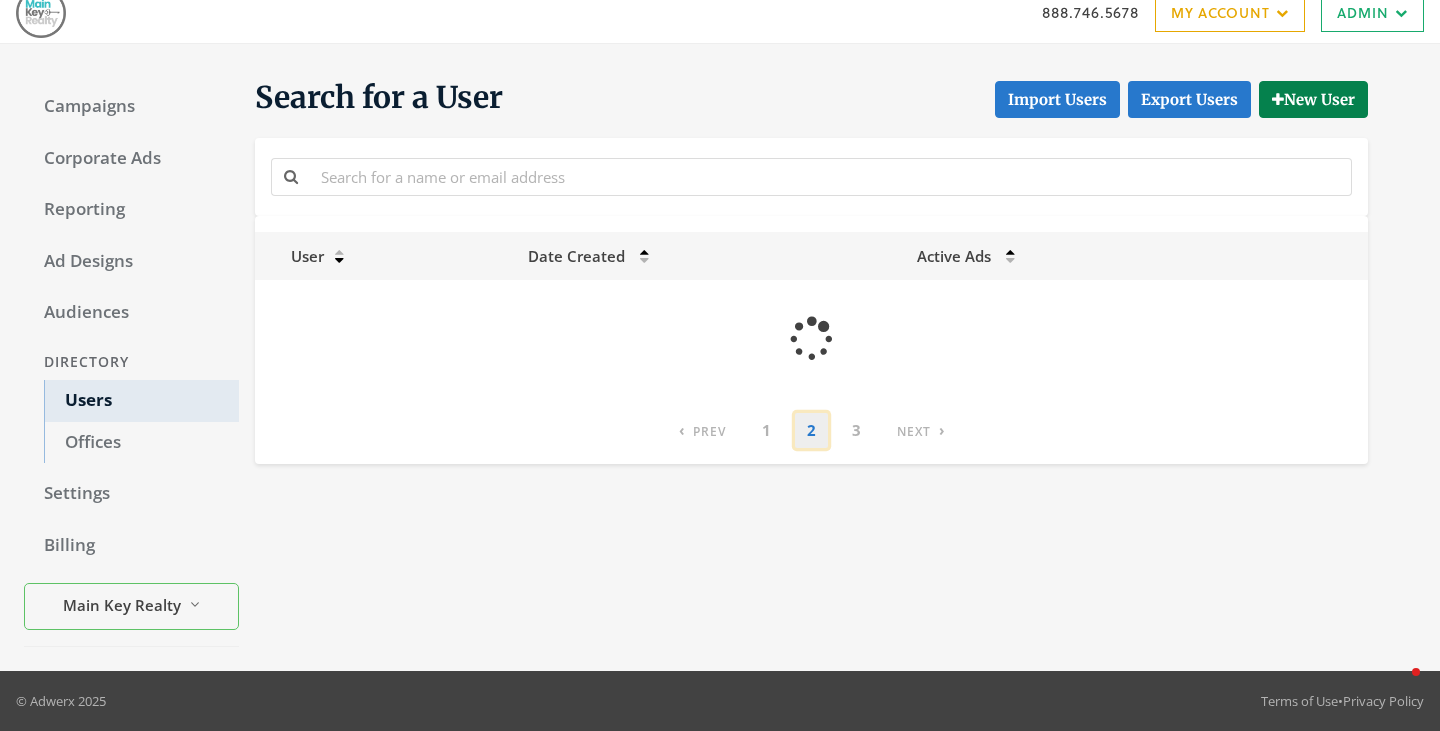 scroll, scrollTop: 0, scrollLeft: 0, axis: both 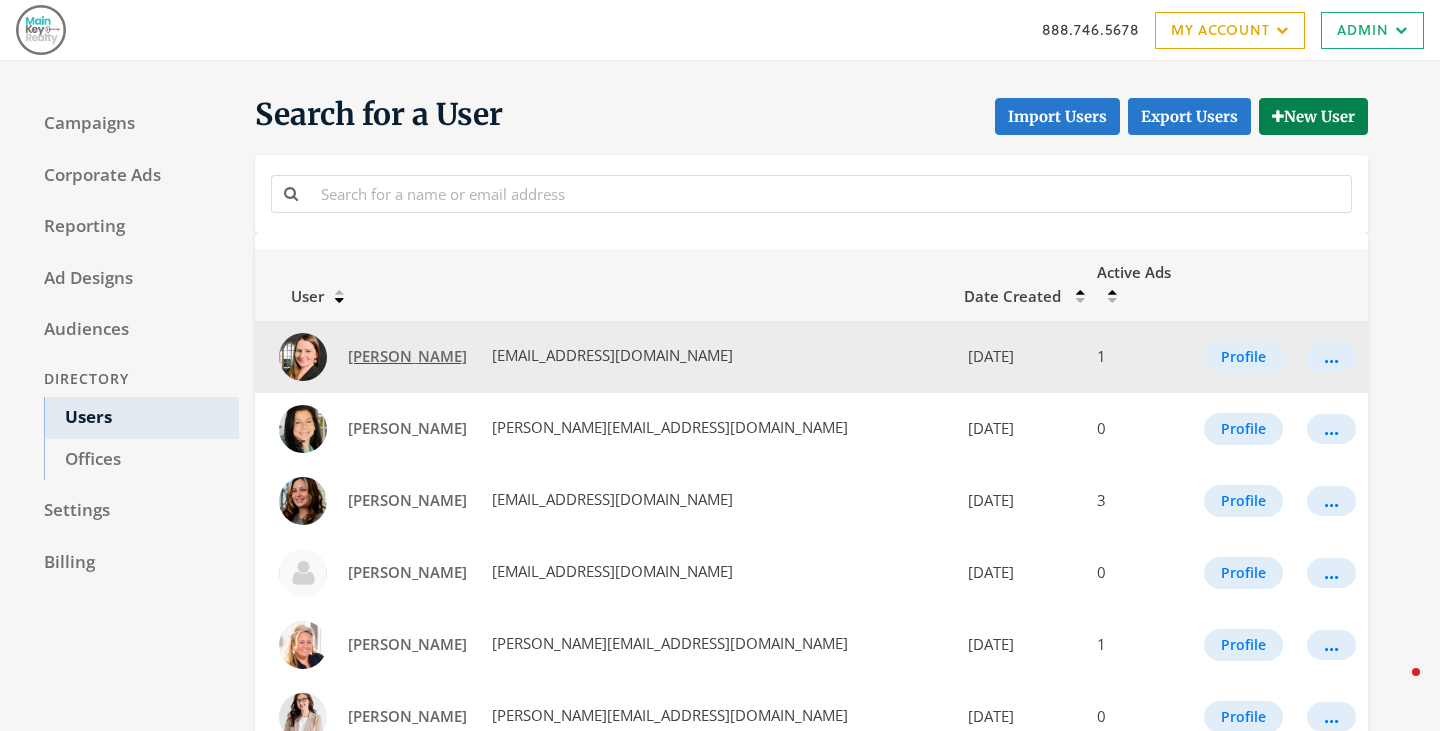 click on "Krista Wind" at bounding box center (407, 356) 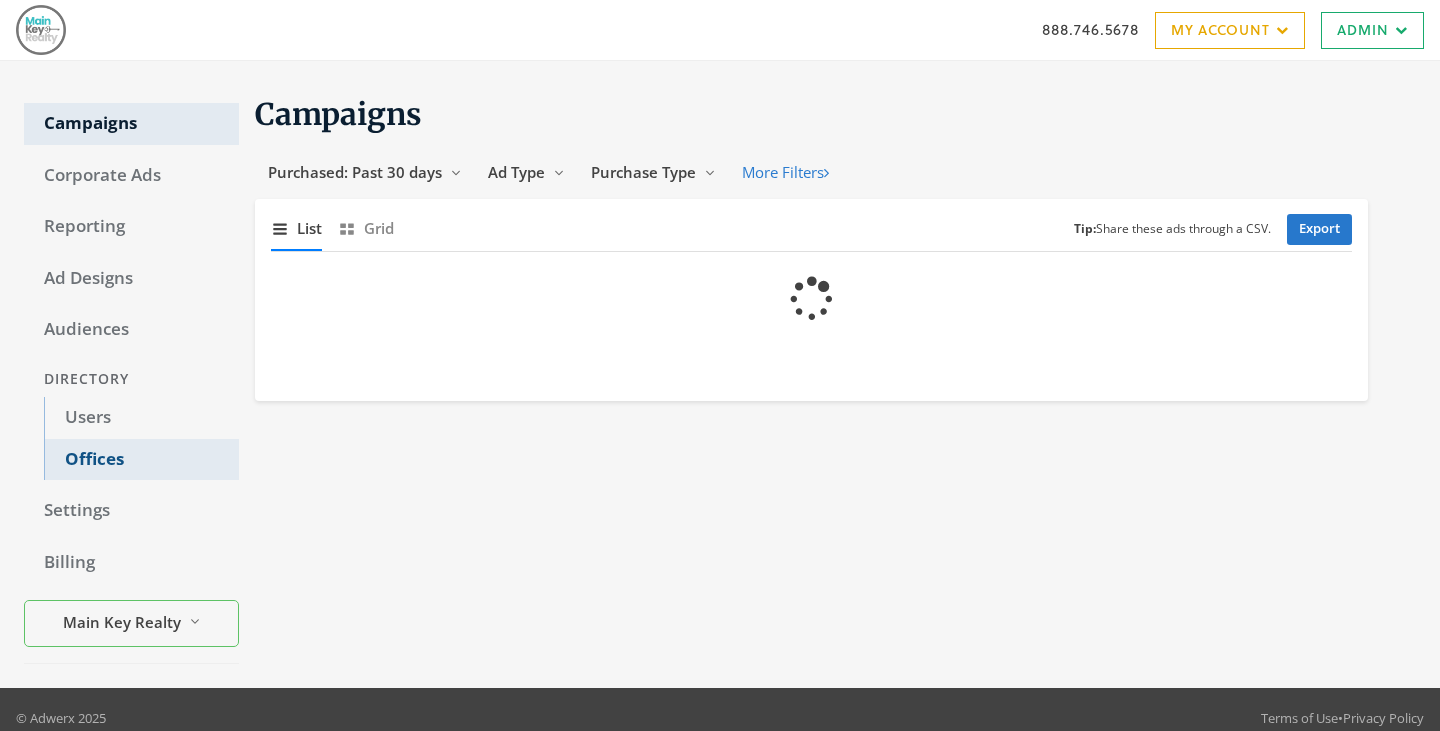 scroll, scrollTop: 0, scrollLeft: 0, axis: both 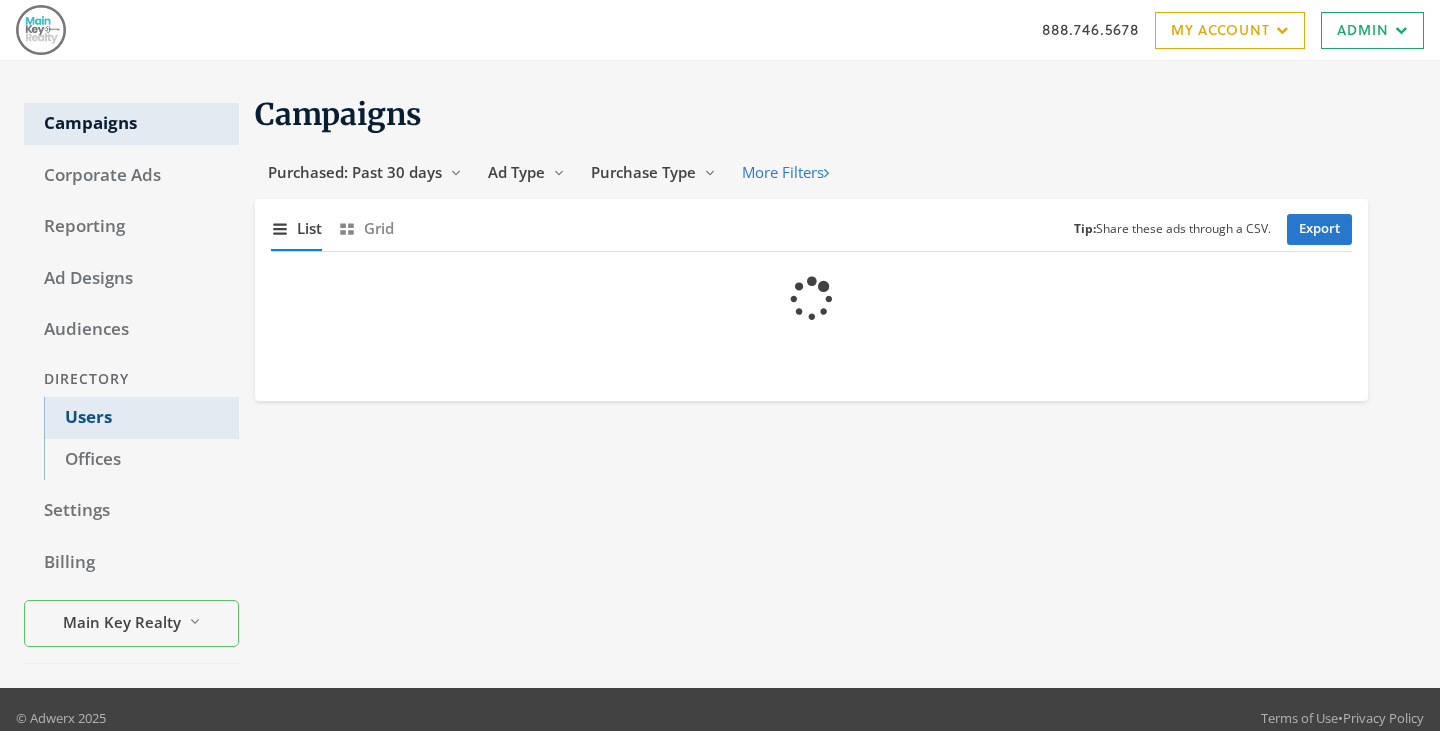 click on "Users" at bounding box center (141, 418) 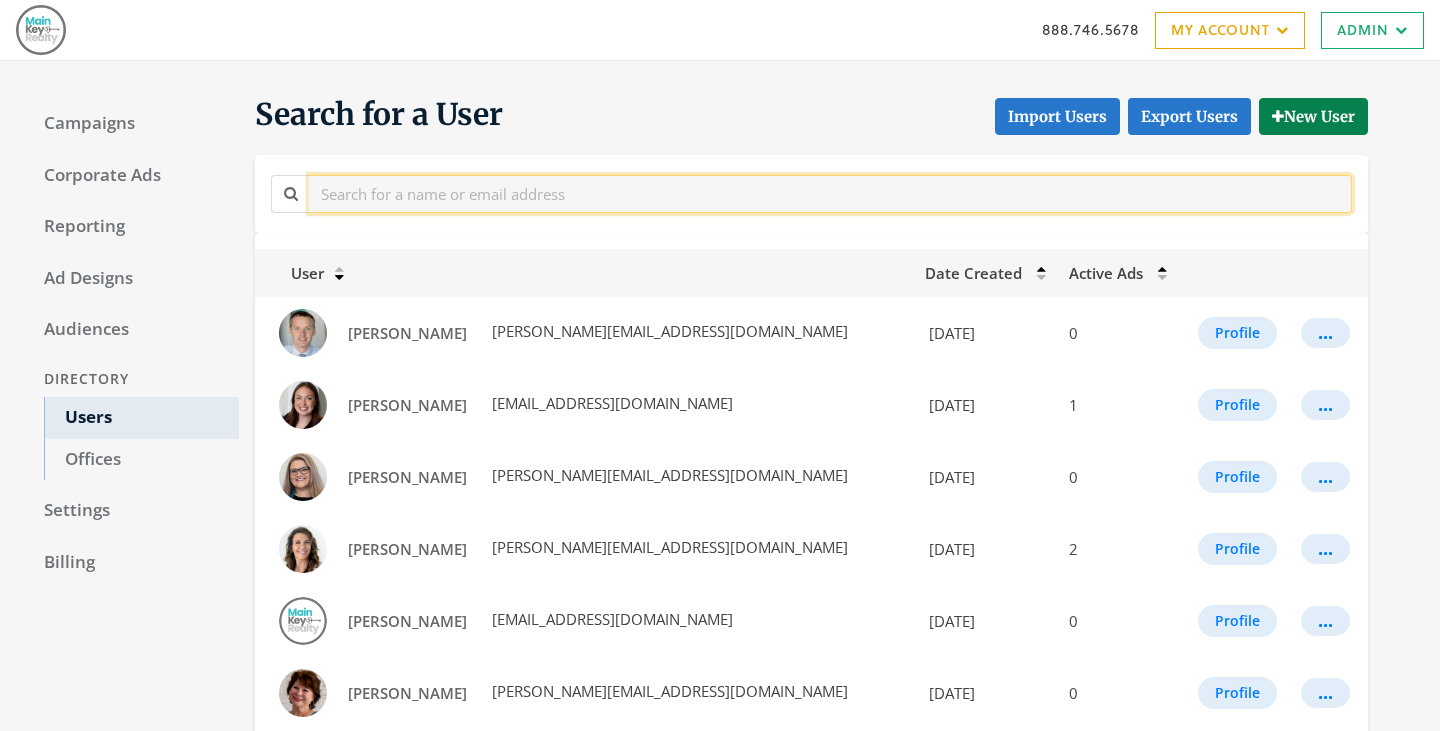 click at bounding box center (830, 193) 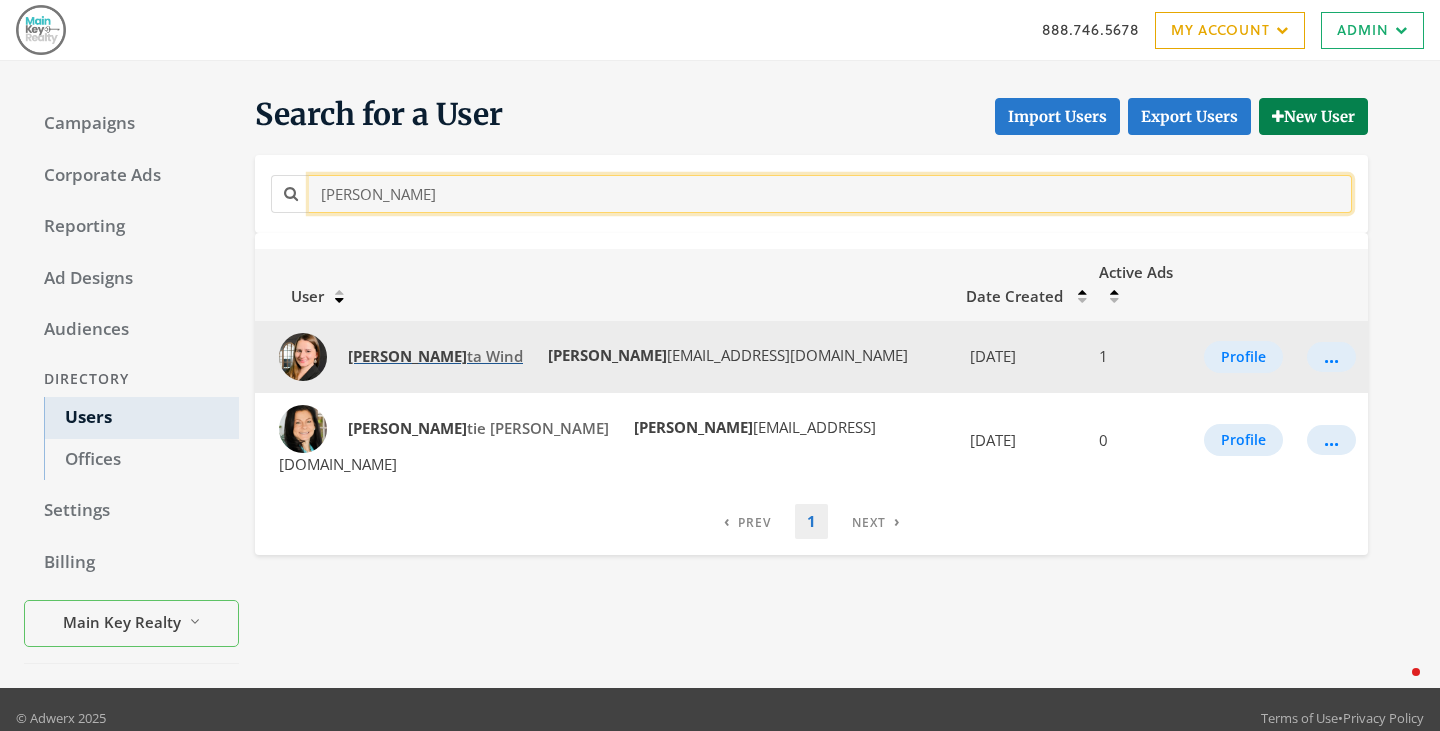 type on "kris" 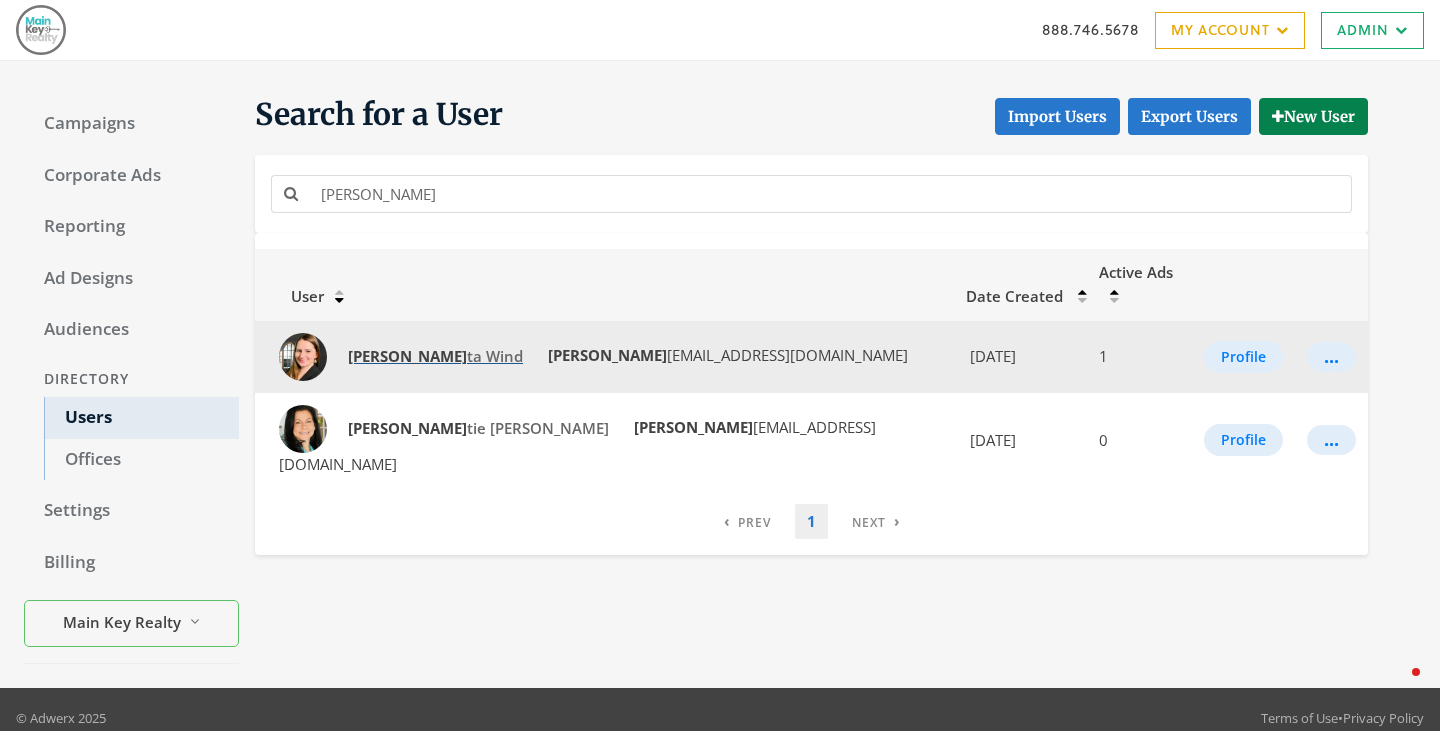 click on "Kris ta Wind" at bounding box center (435, 356) 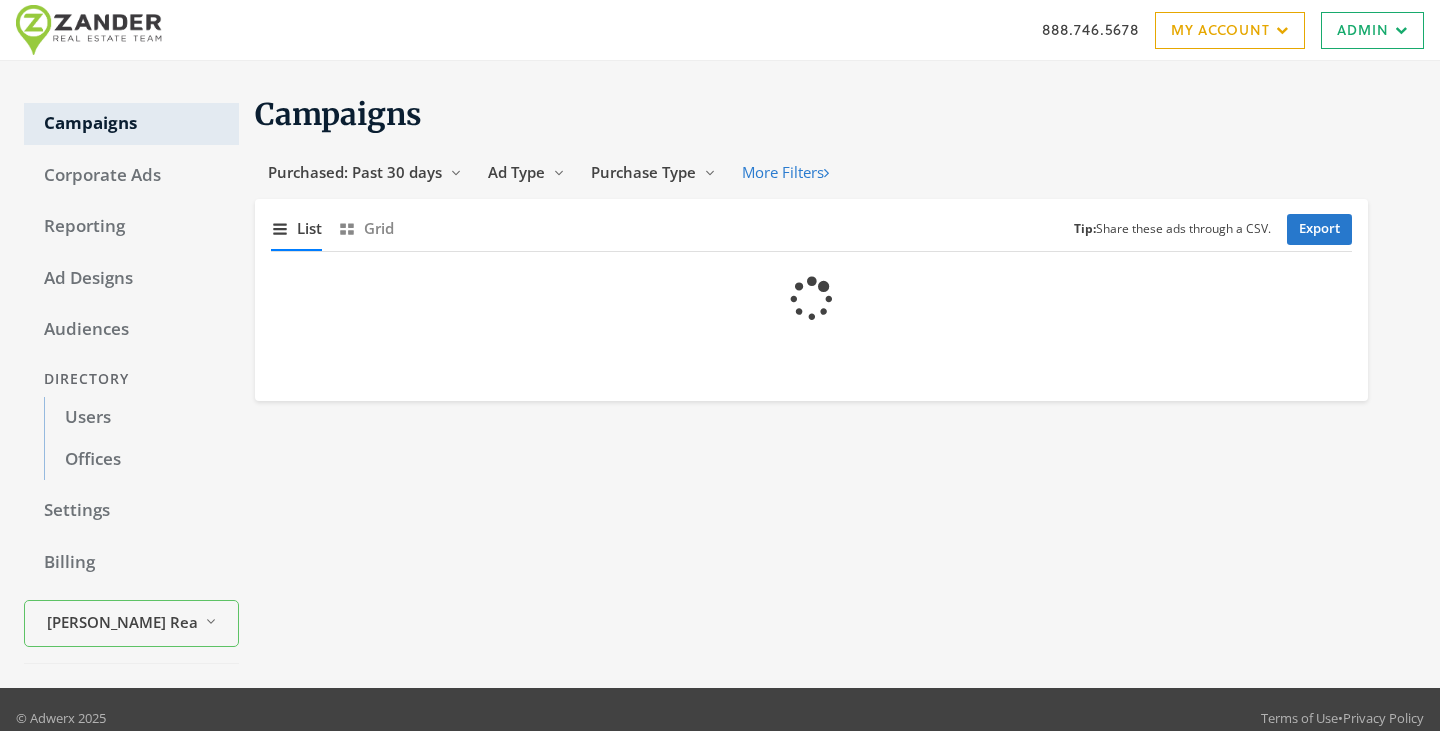 scroll, scrollTop: 0, scrollLeft: 0, axis: both 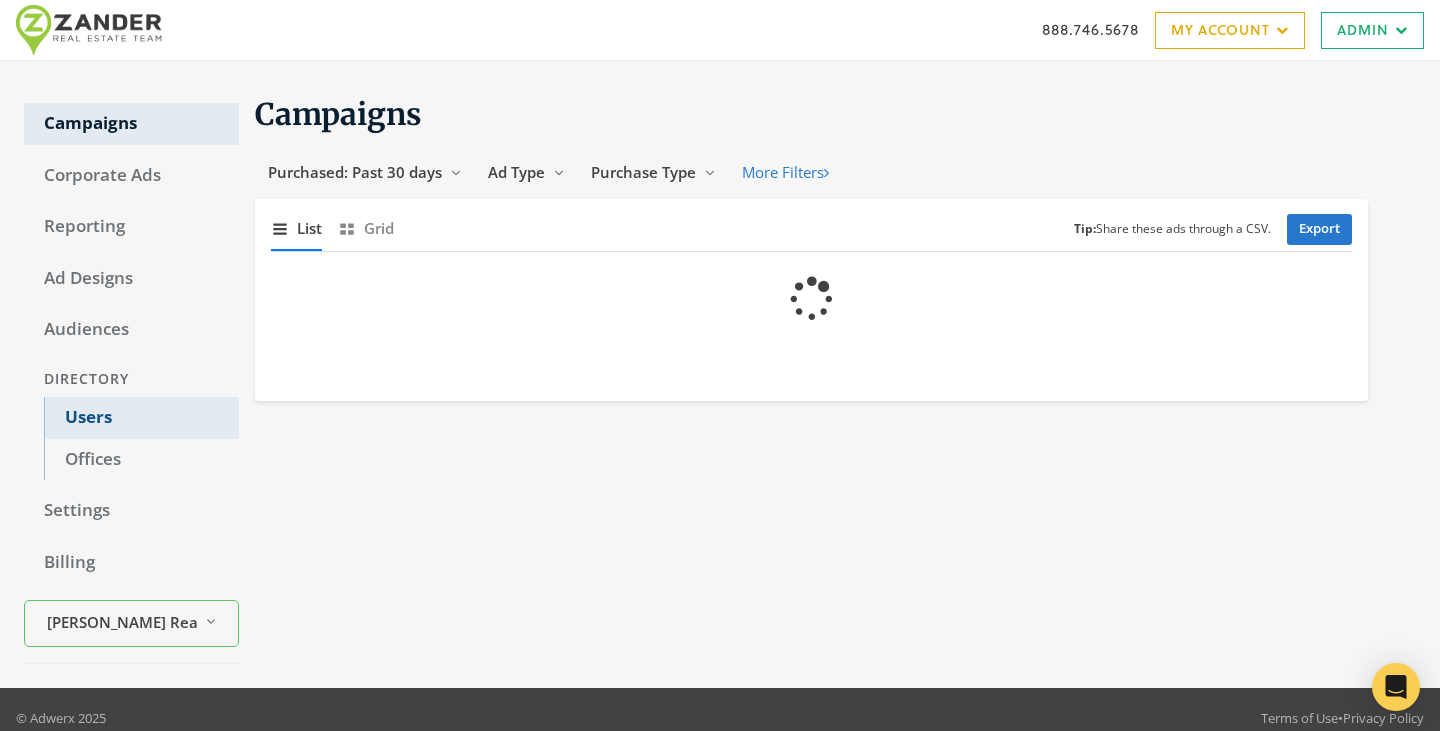 click on "Users" at bounding box center (141, 418) 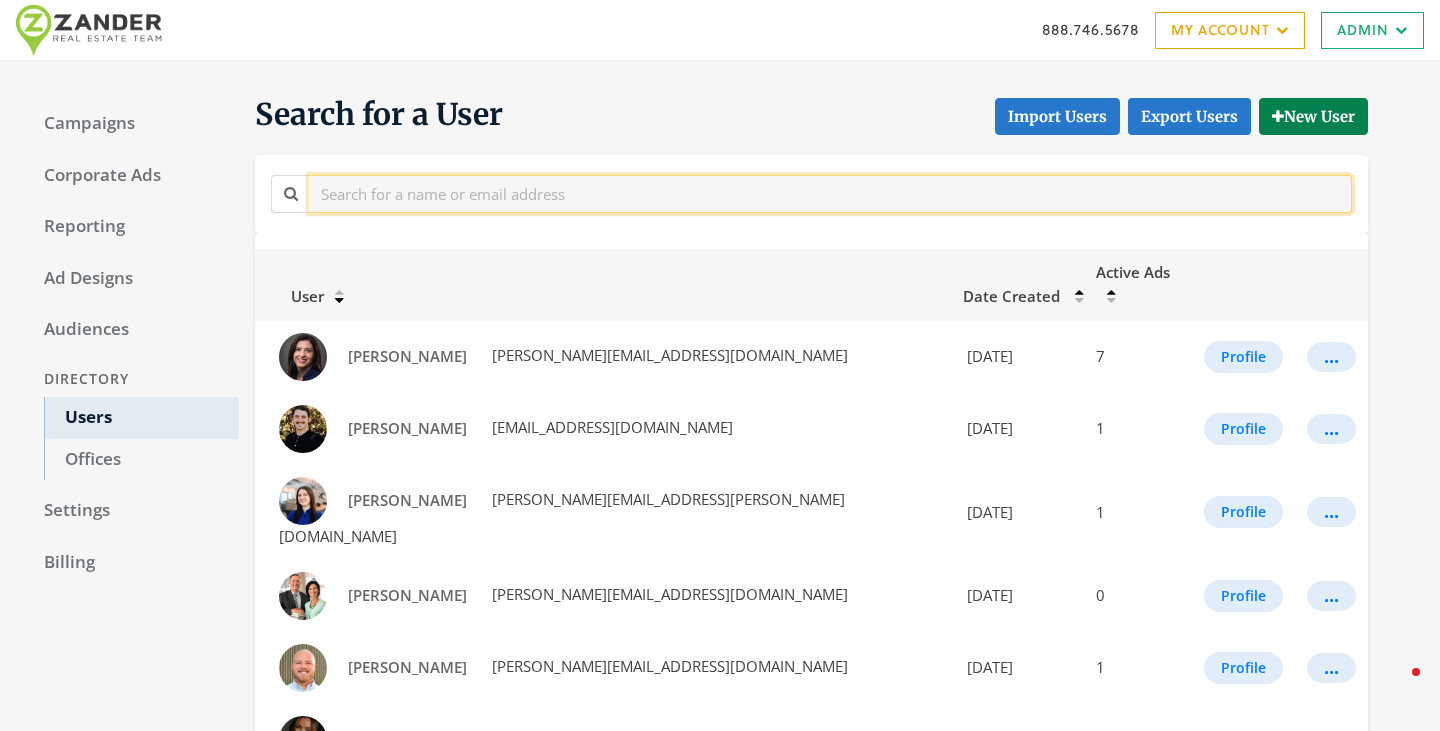 click at bounding box center (830, 193) 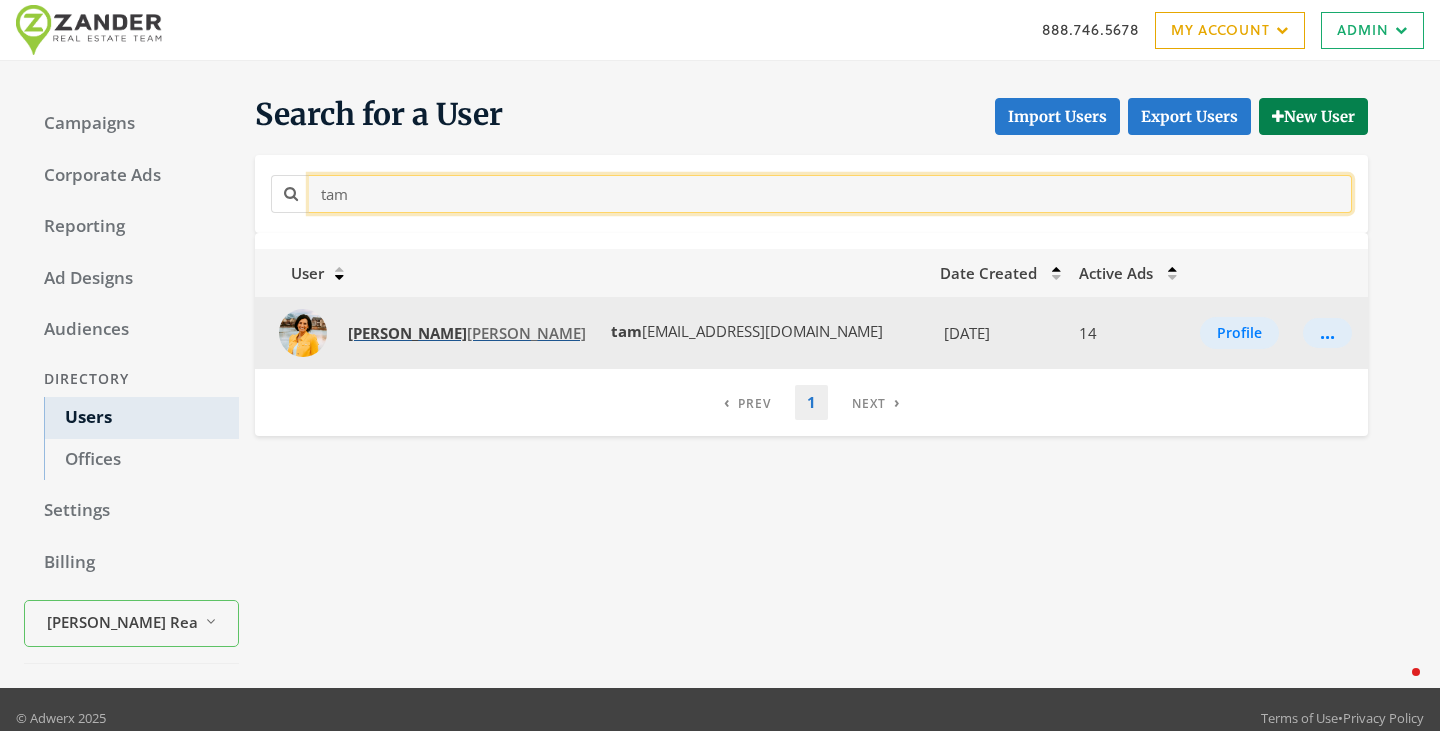 type on "tam" 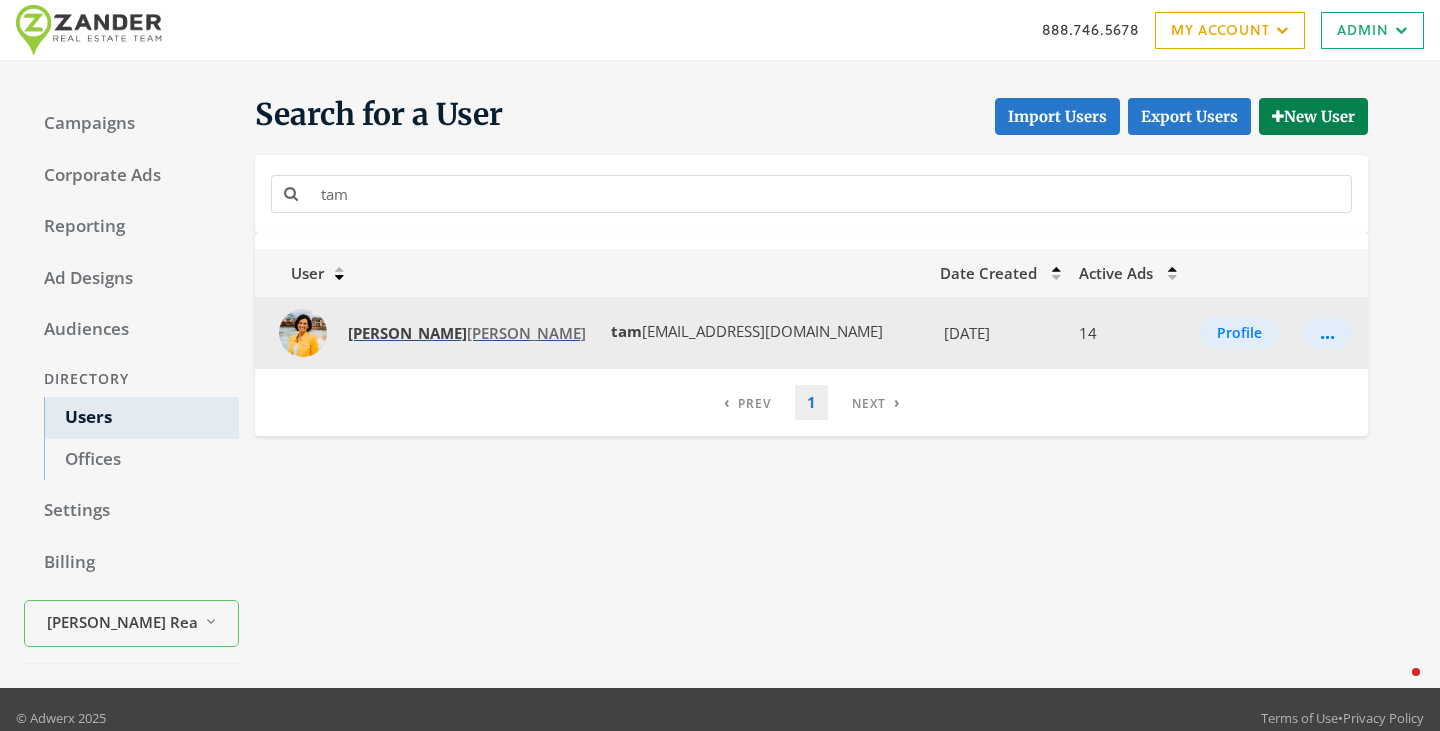 click on "Tam" 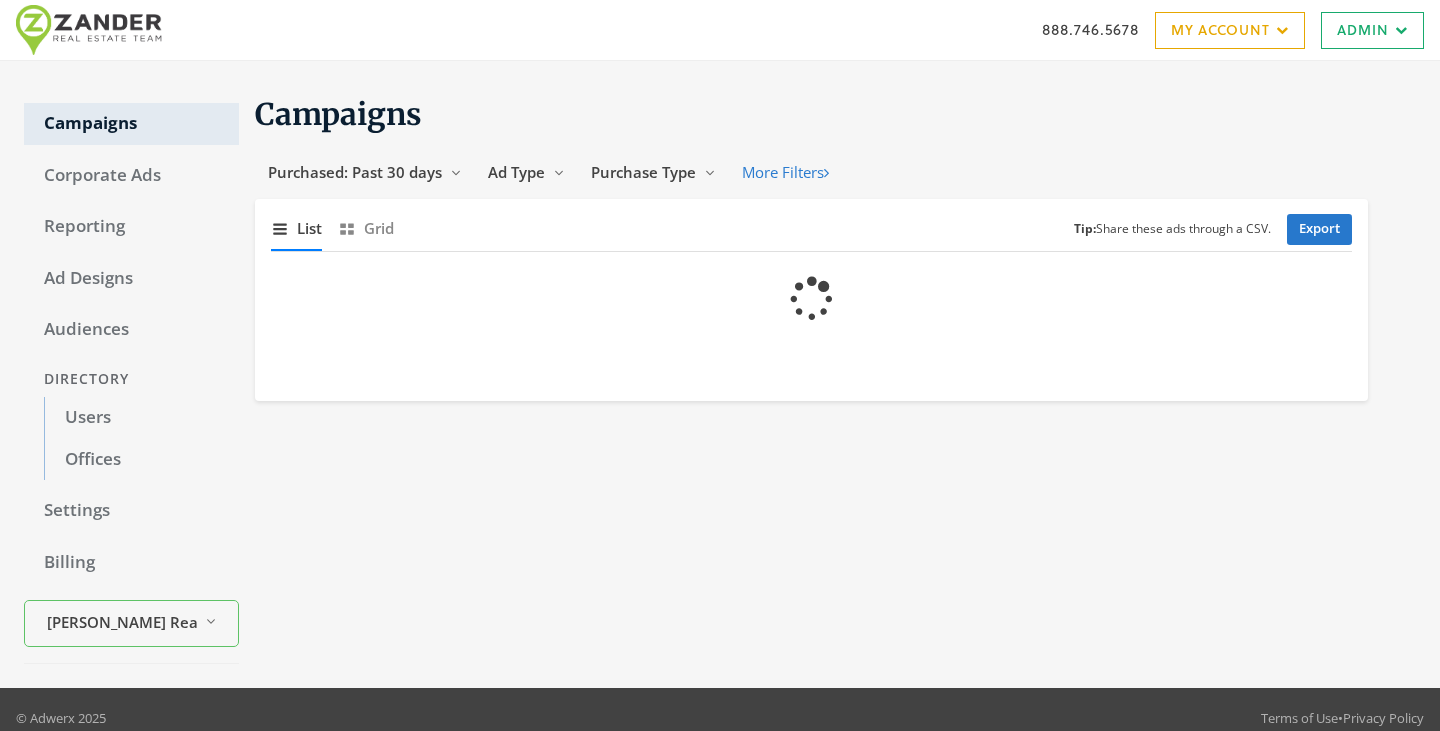 scroll, scrollTop: 0, scrollLeft: 0, axis: both 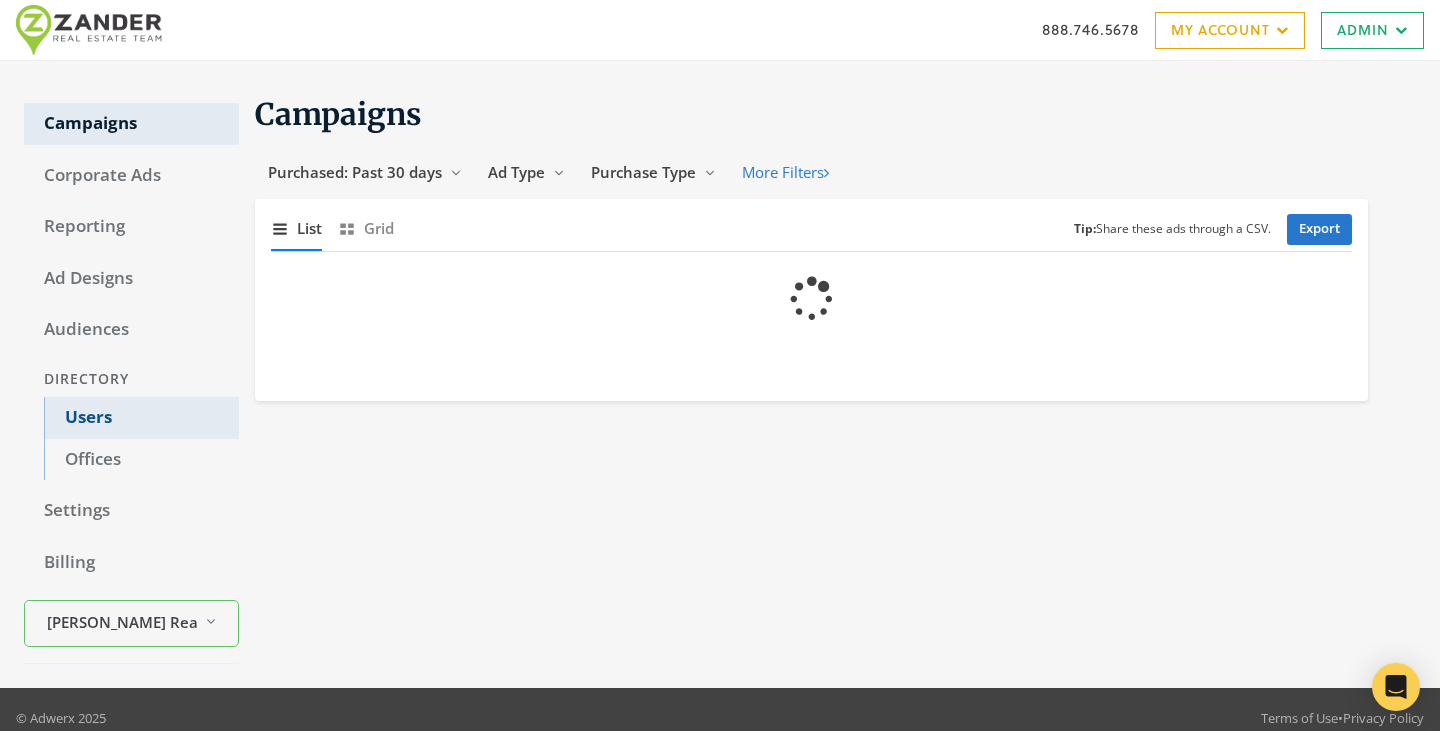 click on "Users" at bounding box center [141, 418] 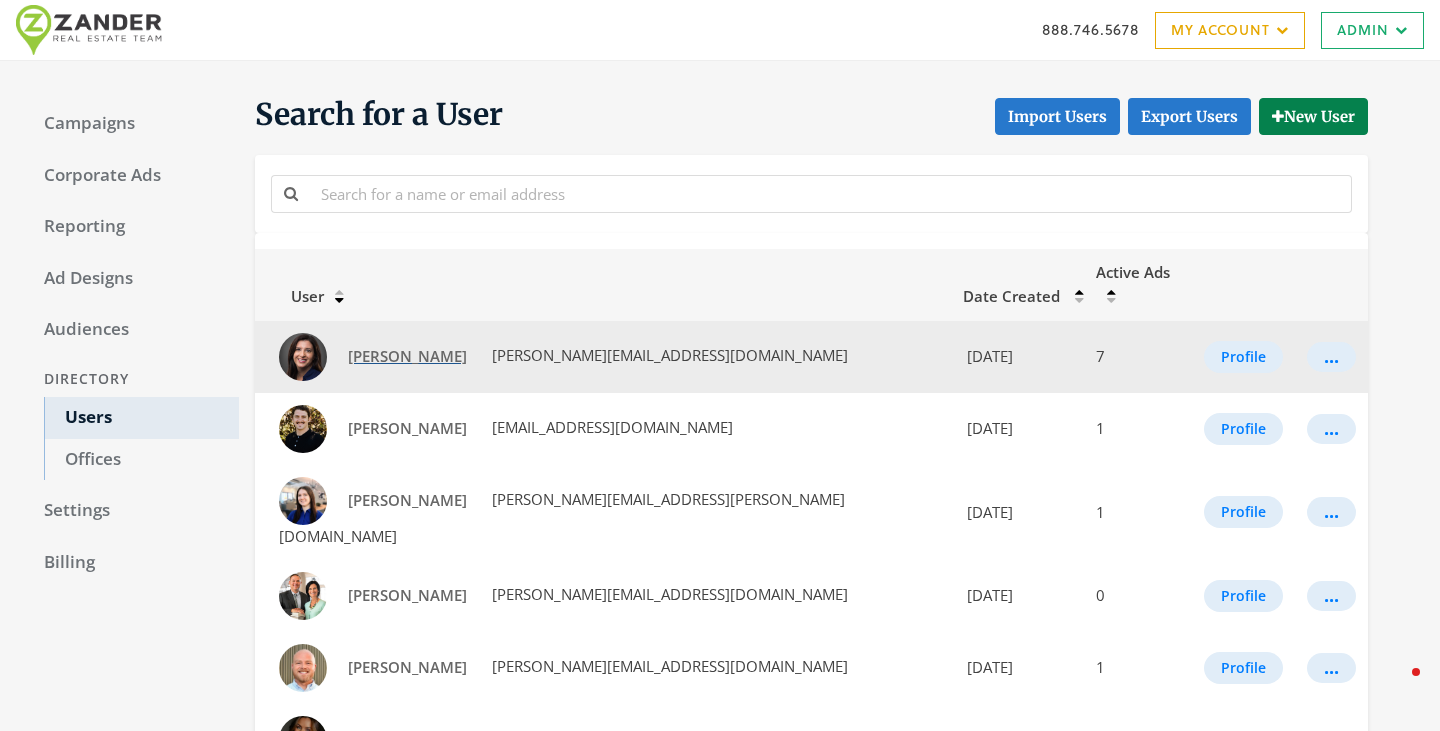click on "[PERSON_NAME]" at bounding box center (407, 356) 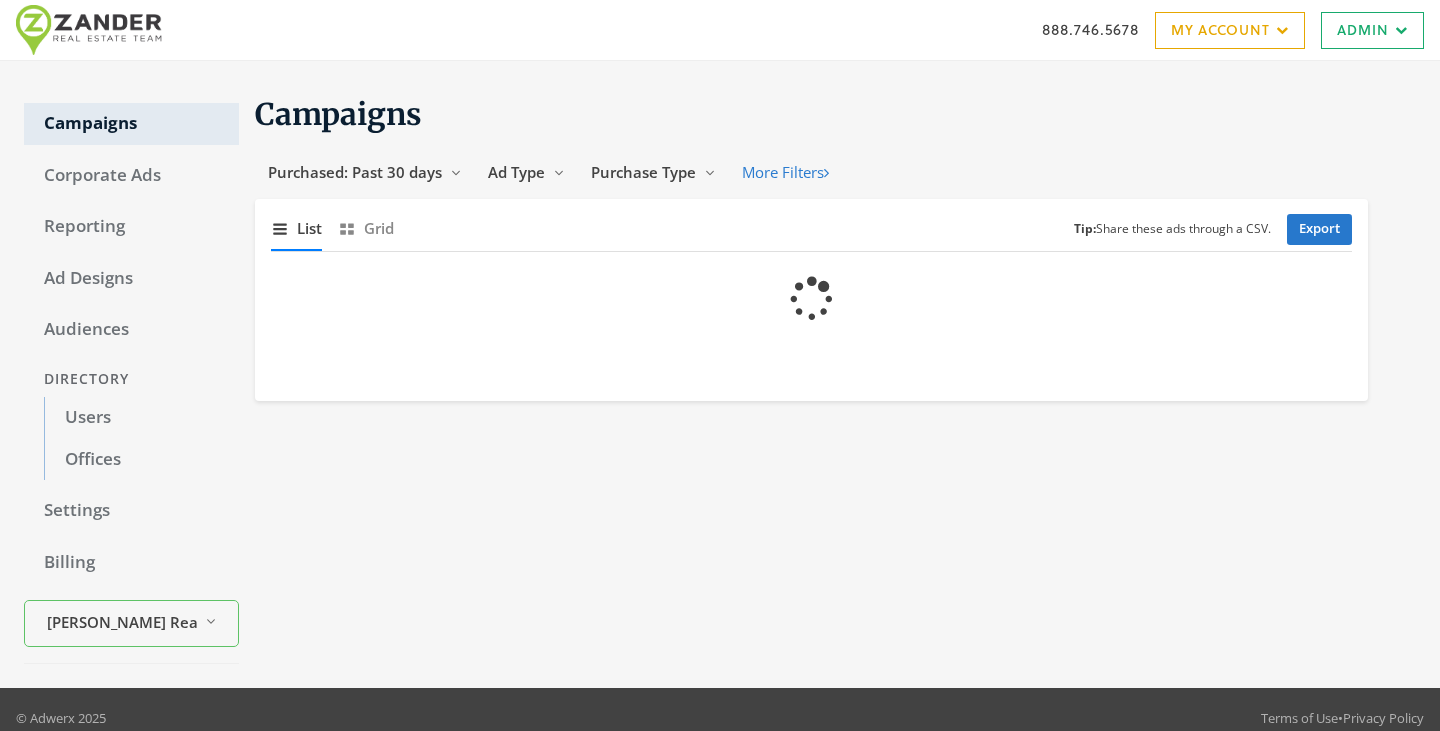 scroll, scrollTop: 0, scrollLeft: 0, axis: both 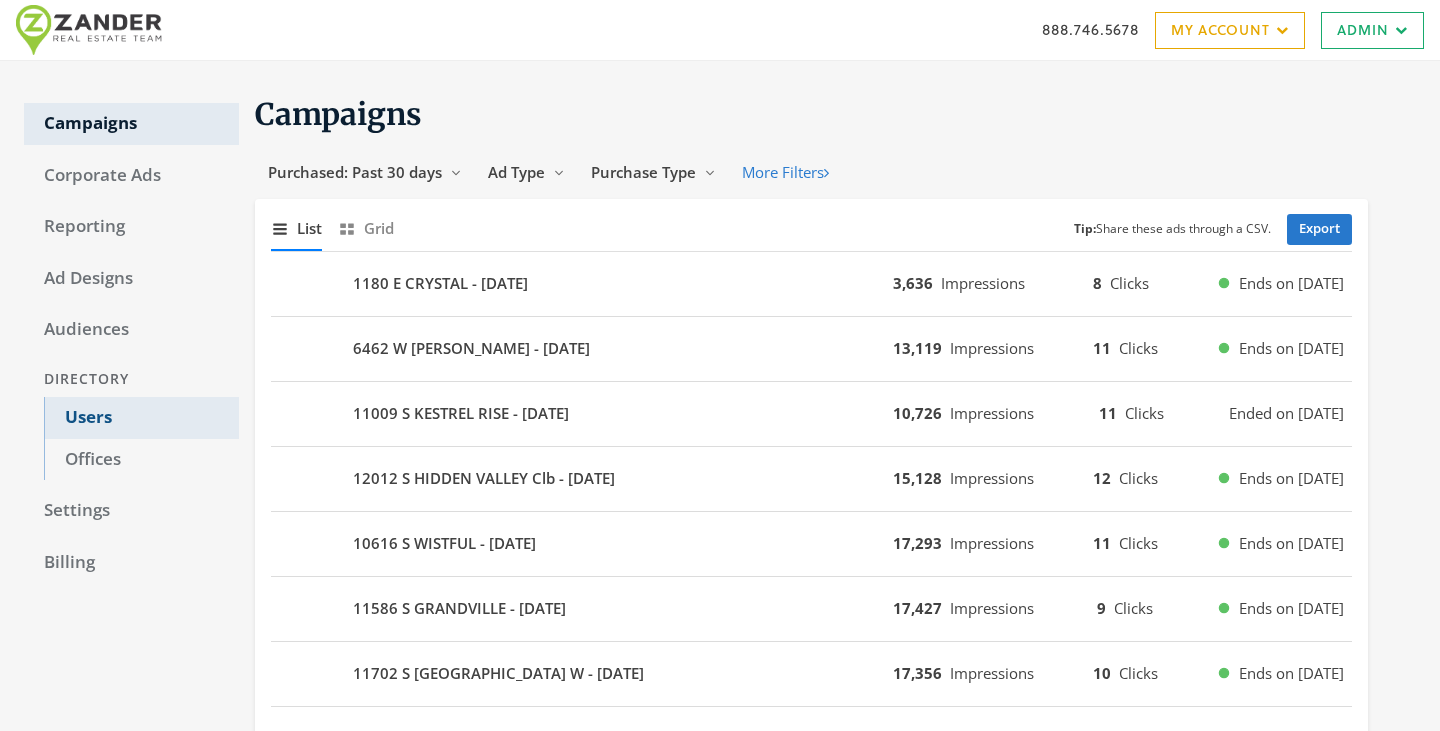 click on "Users" at bounding box center [141, 418] 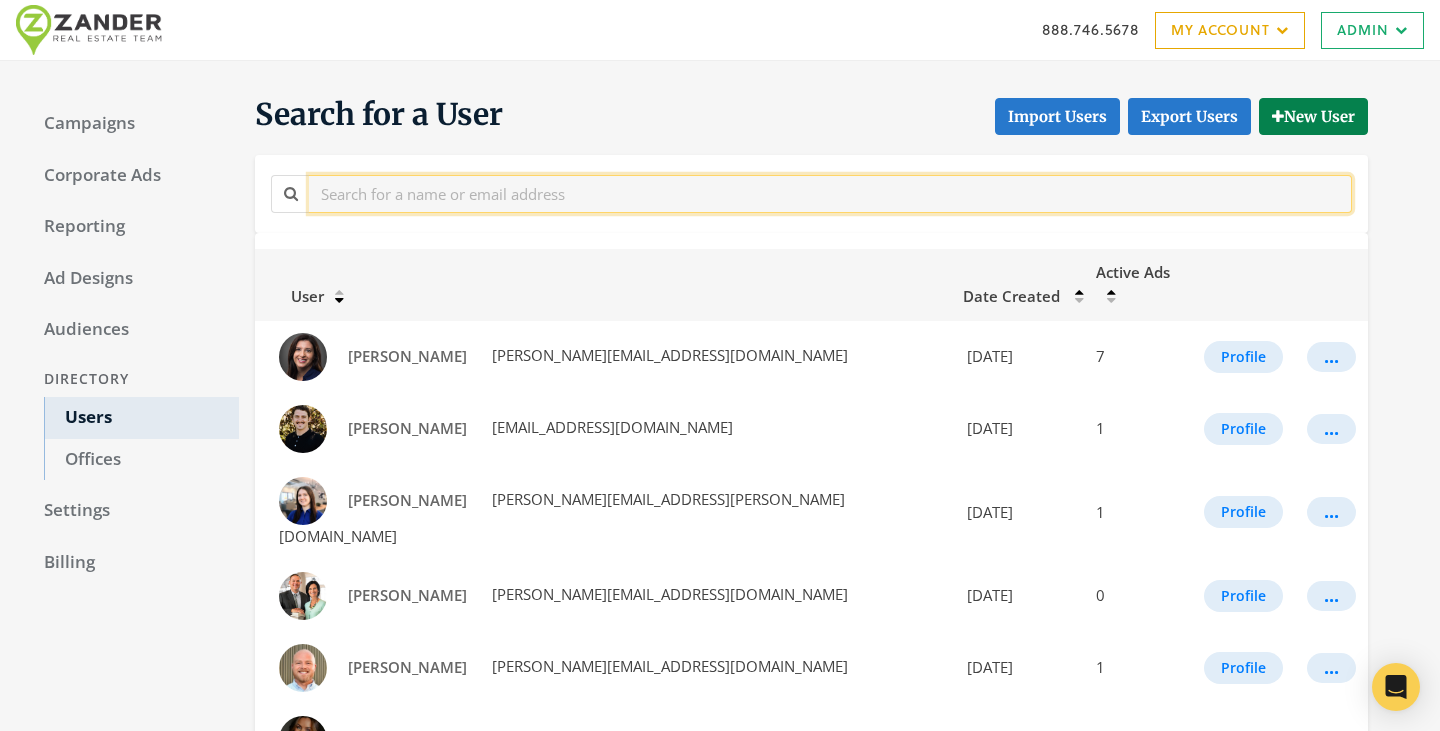 click at bounding box center [830, 193] 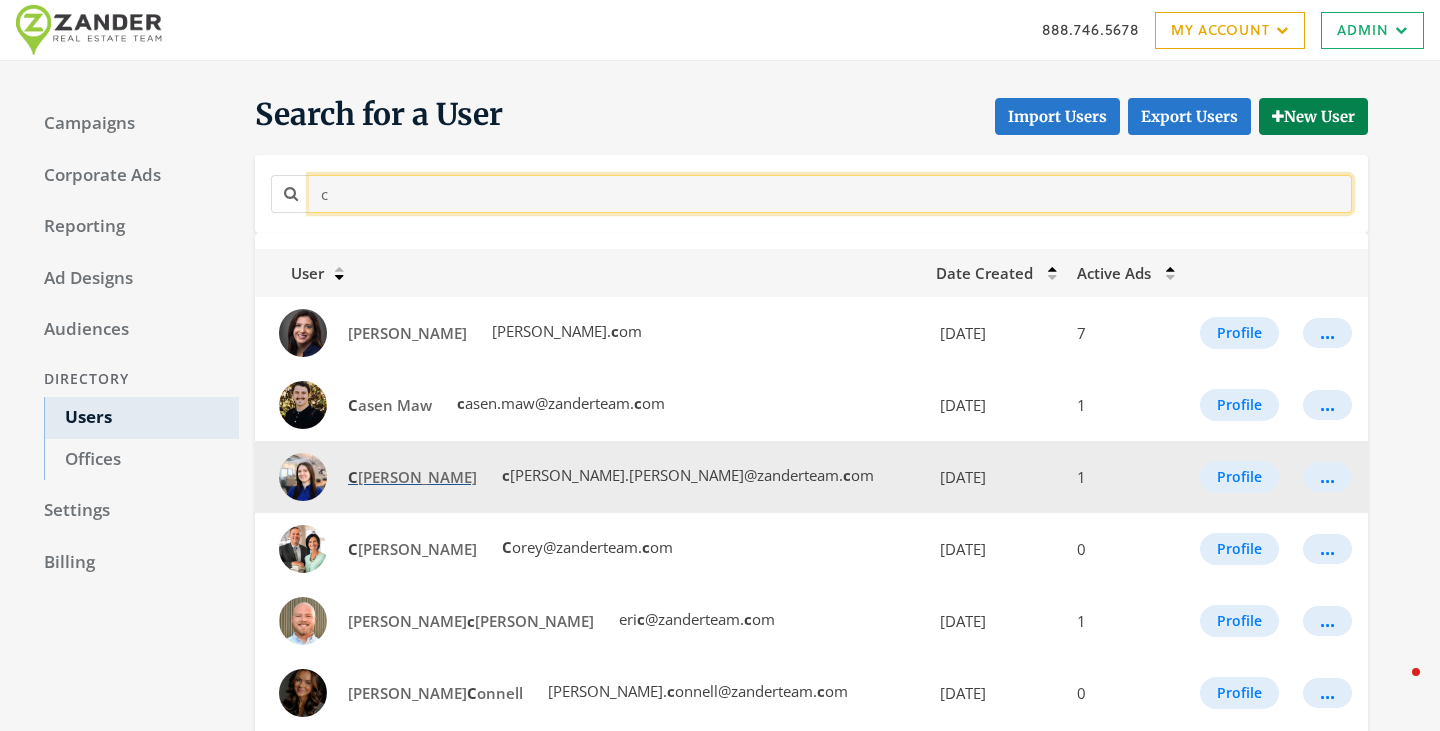 type on "c" 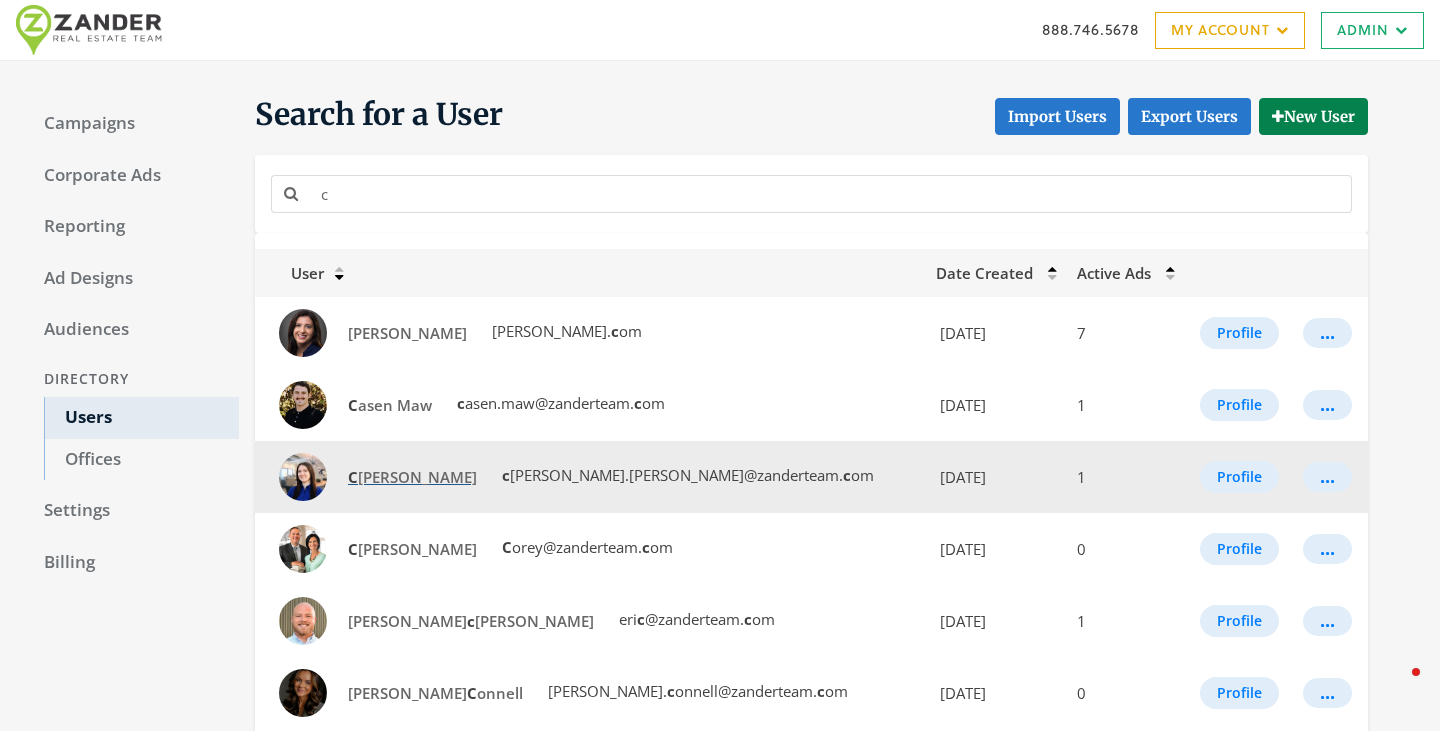 click on "C lara Shaw" at bounding box center (412, 477) 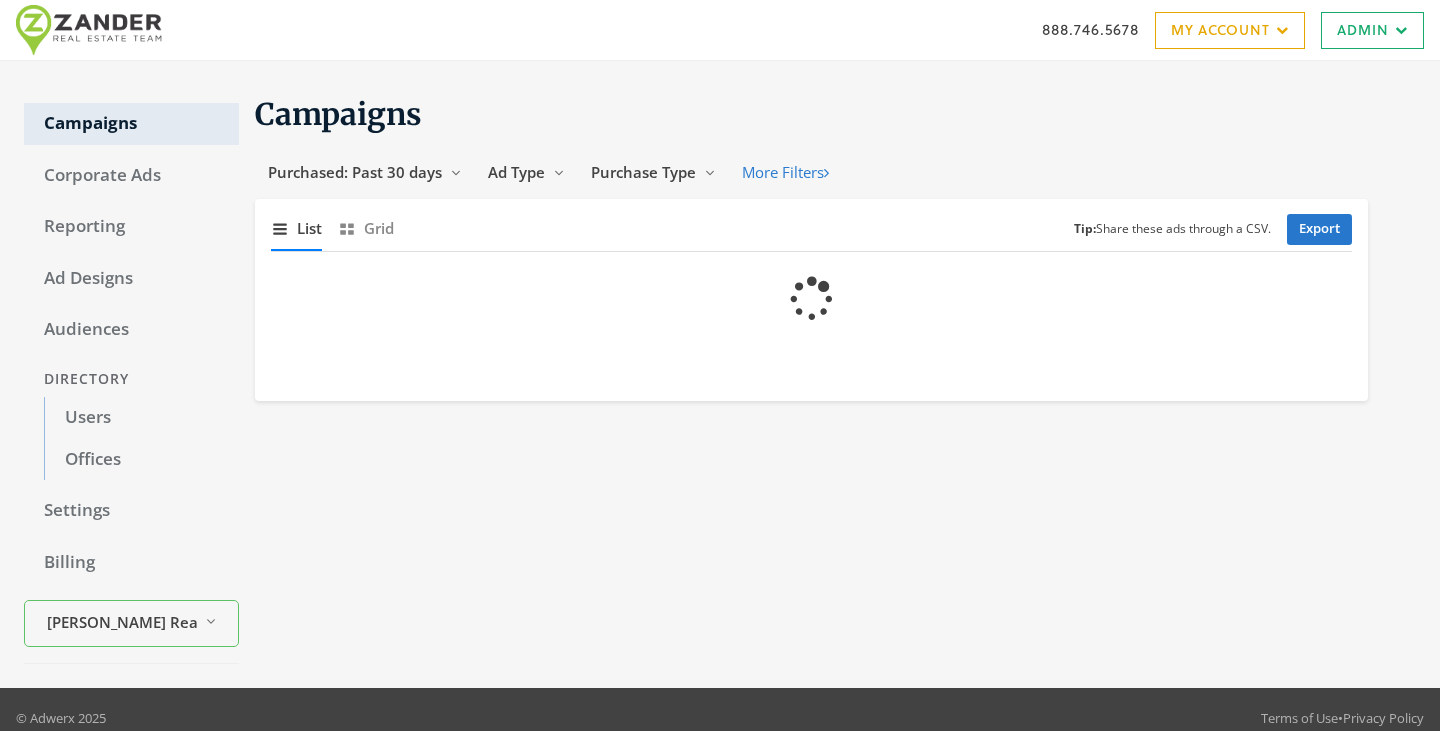 scroll, scrollTop: 0, scrollLeft: 0, axis: both 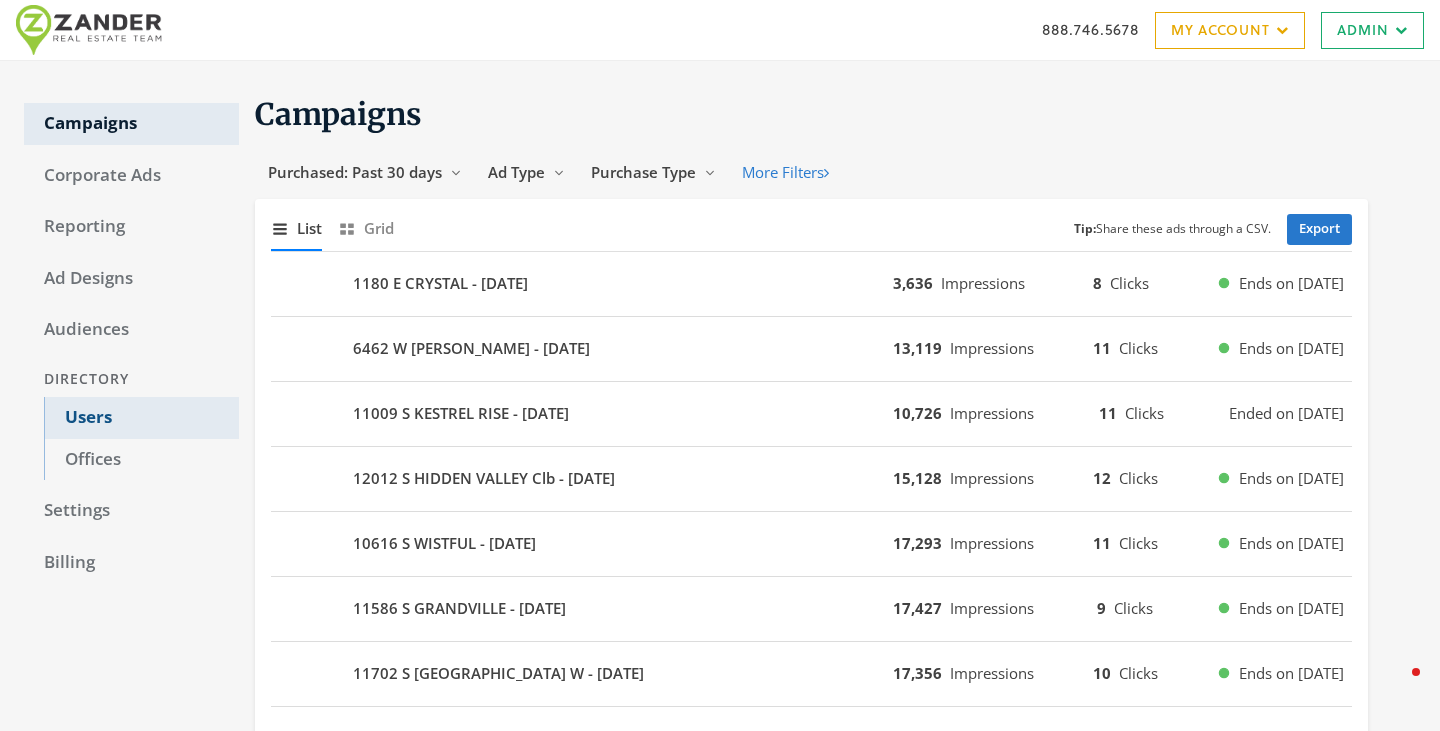 click on "Users" at bounding box center (141, 418) 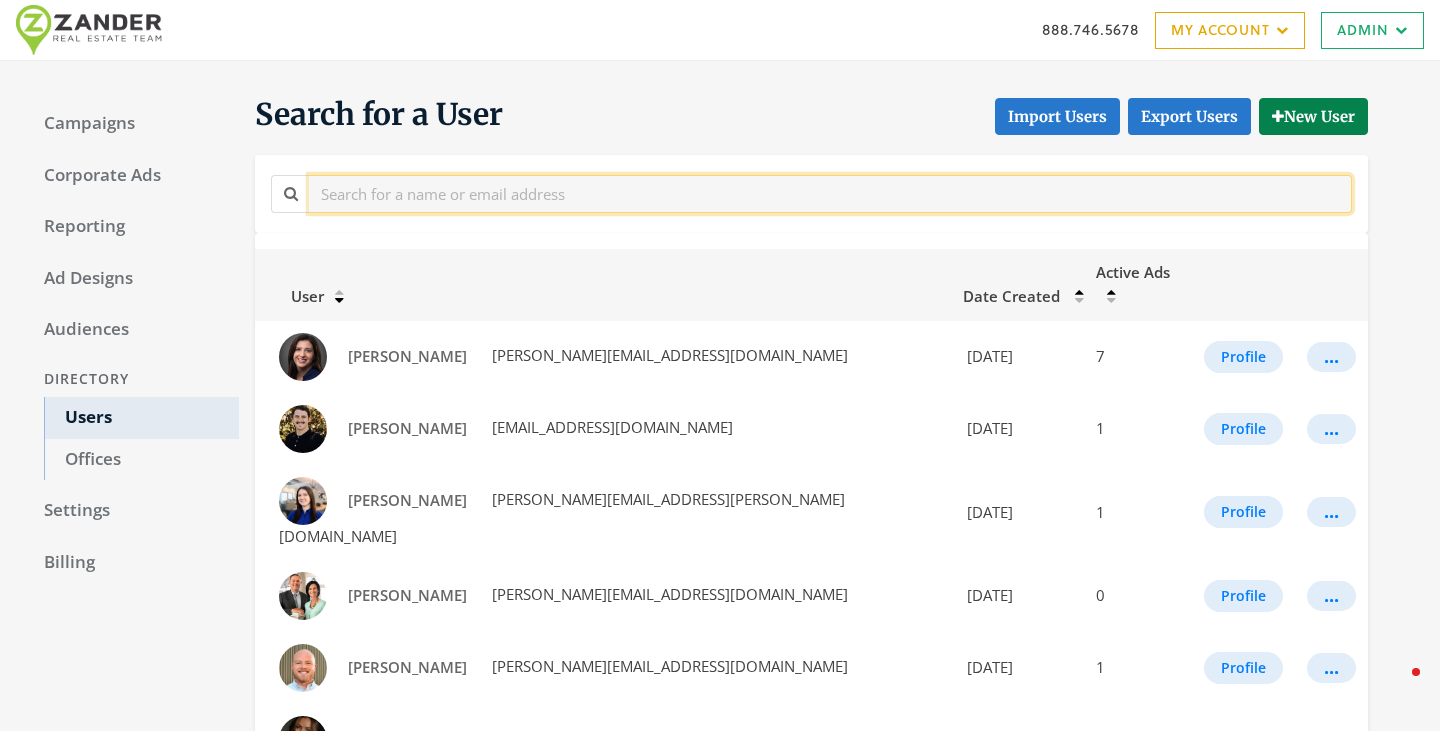 click at bounding box center (830, 193) 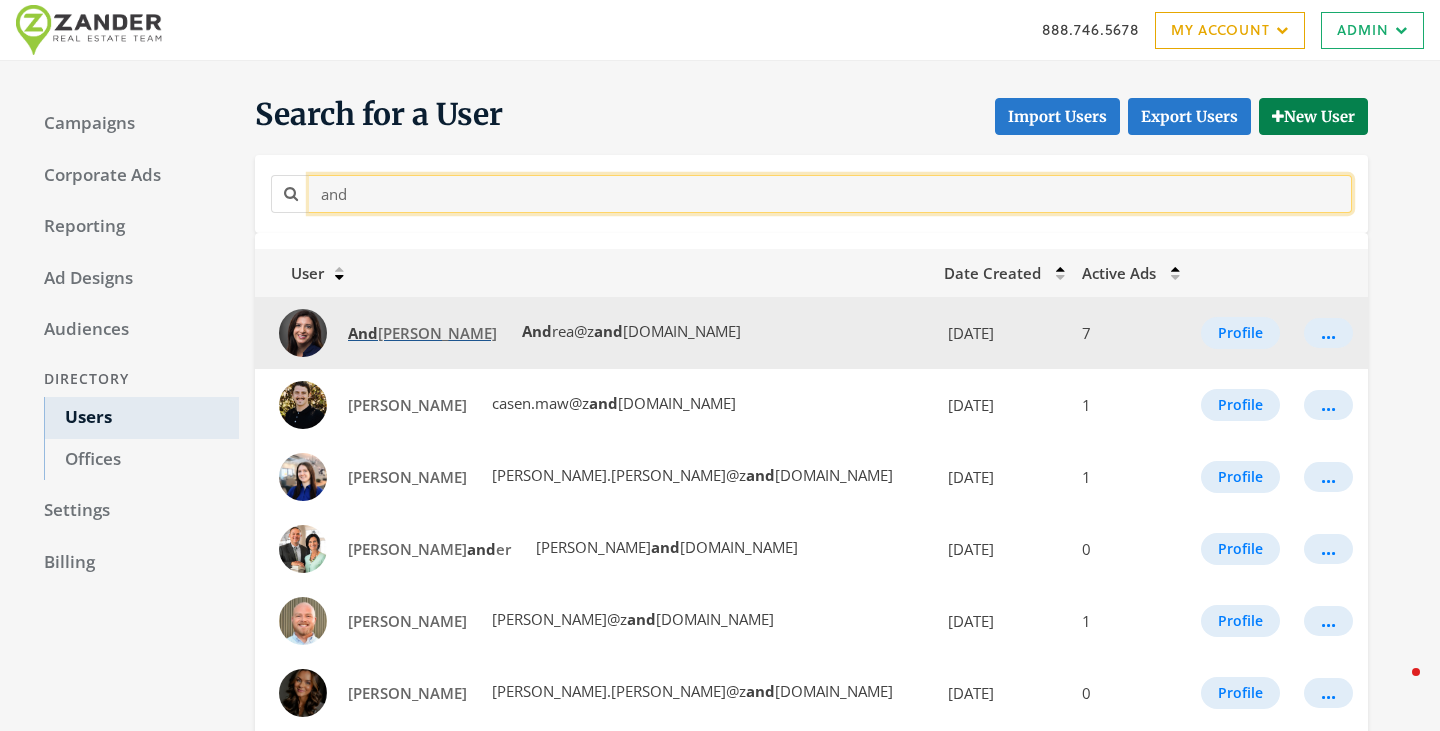 type on "and" 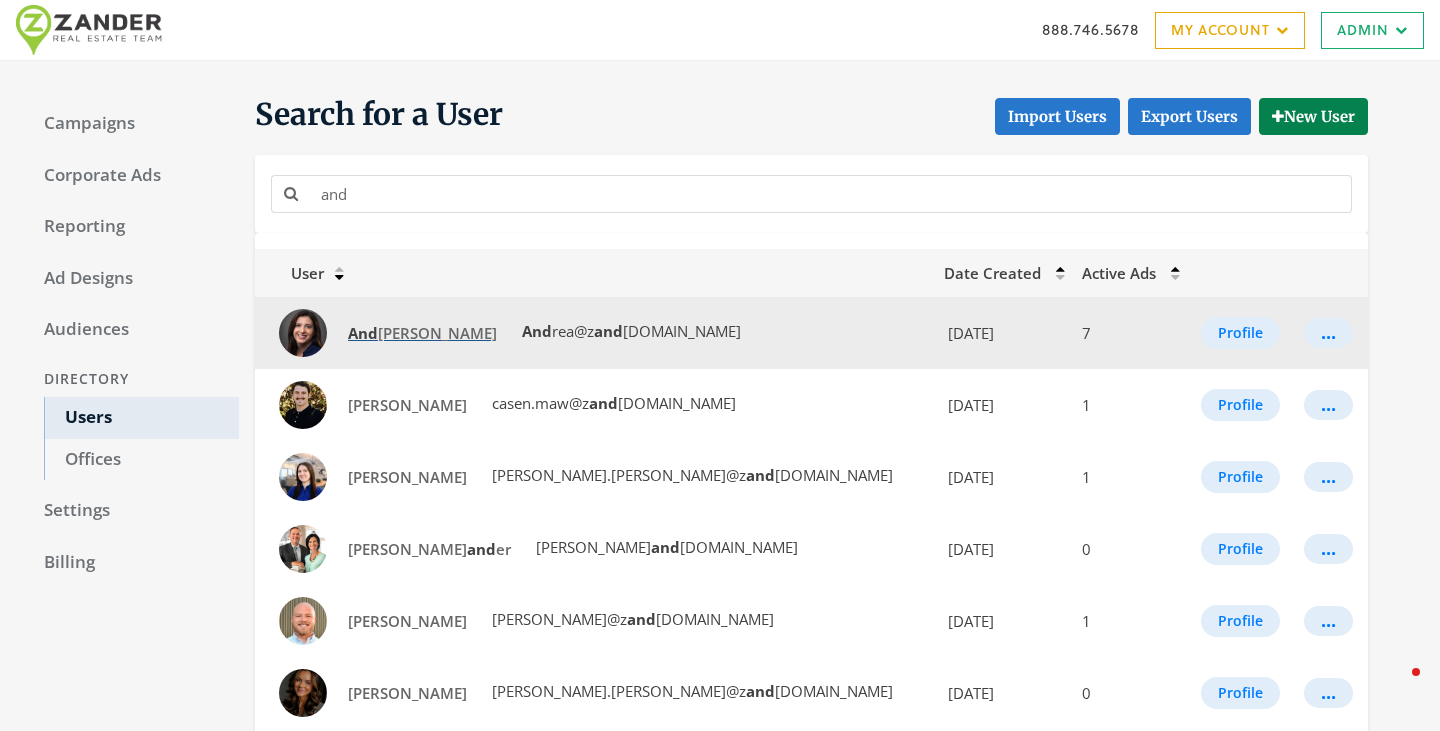 click on "And" 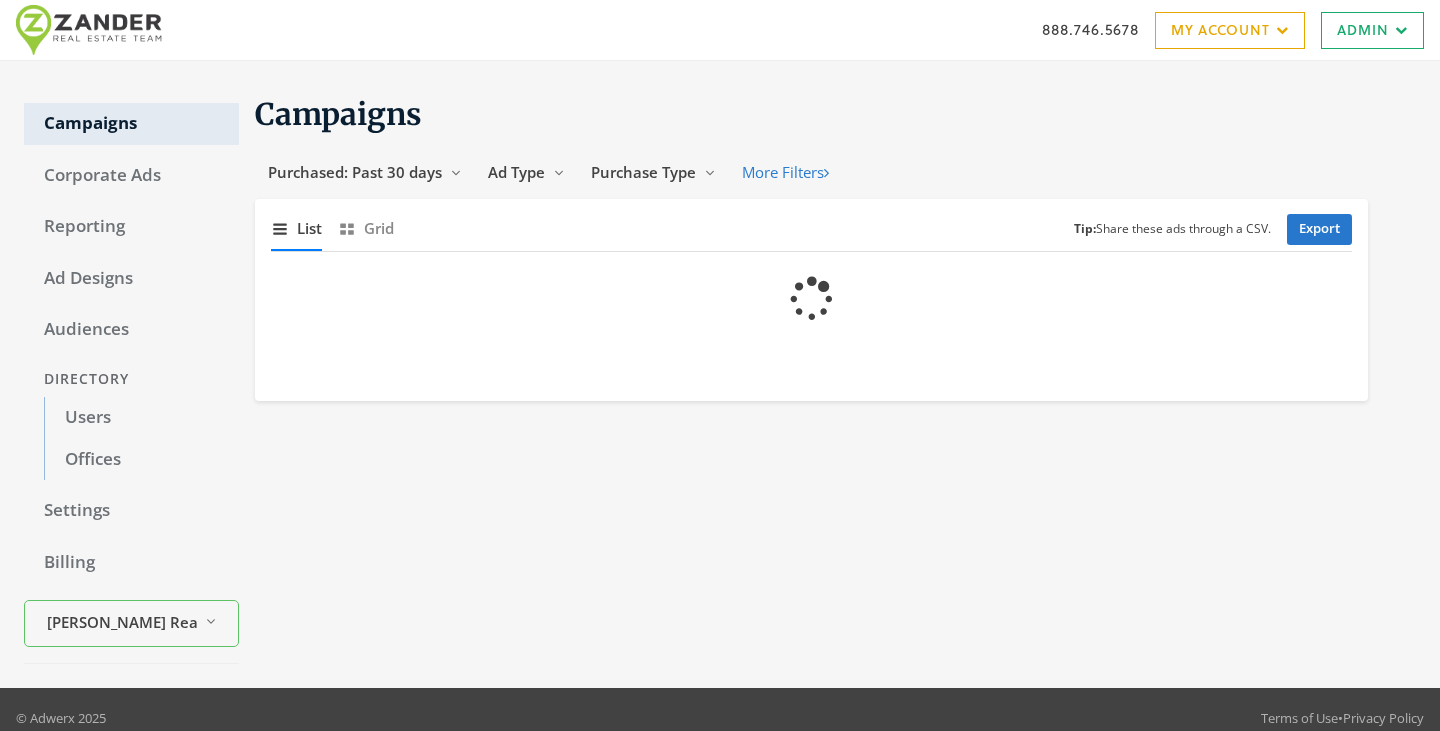 scroll, scrollTop: 0, scrollLeft: 0, axis: both 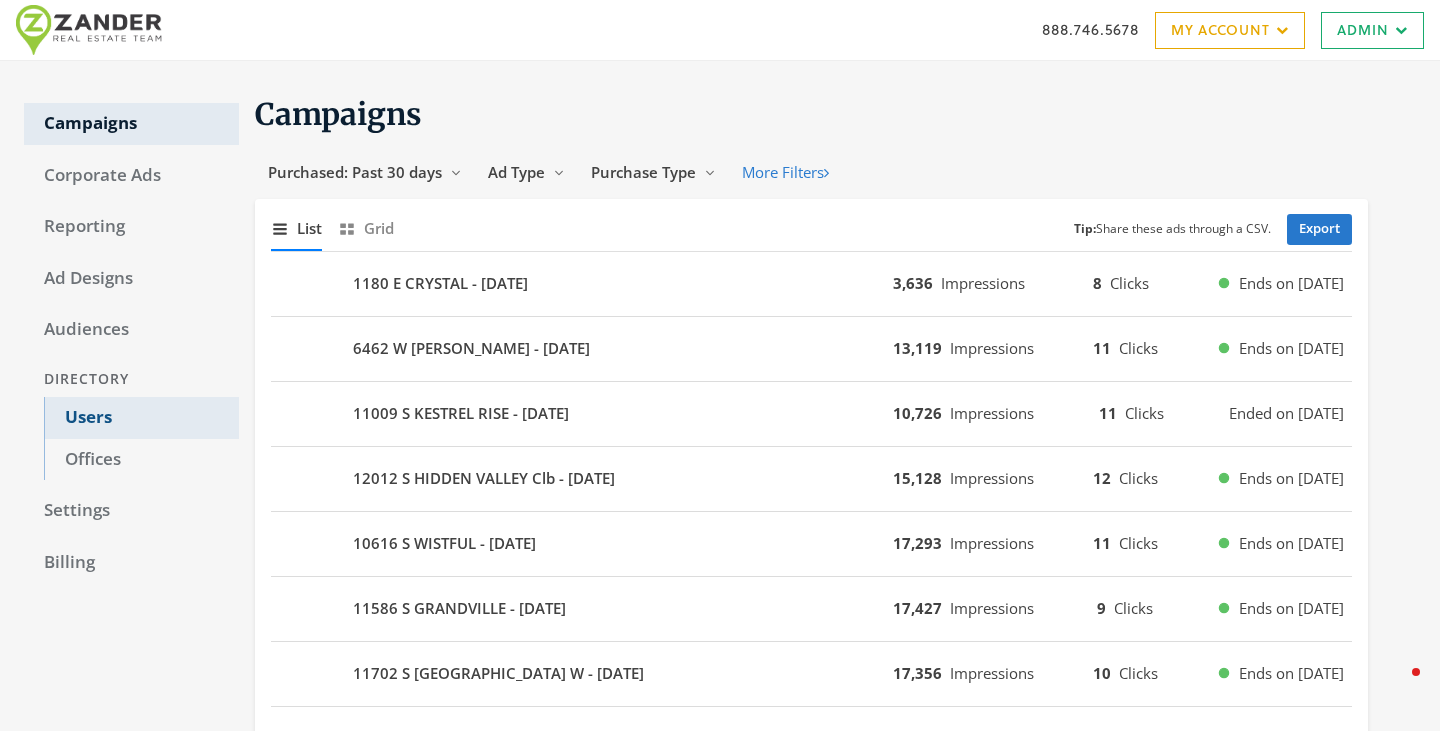 click on "Users" at bounding box center (141, 418) 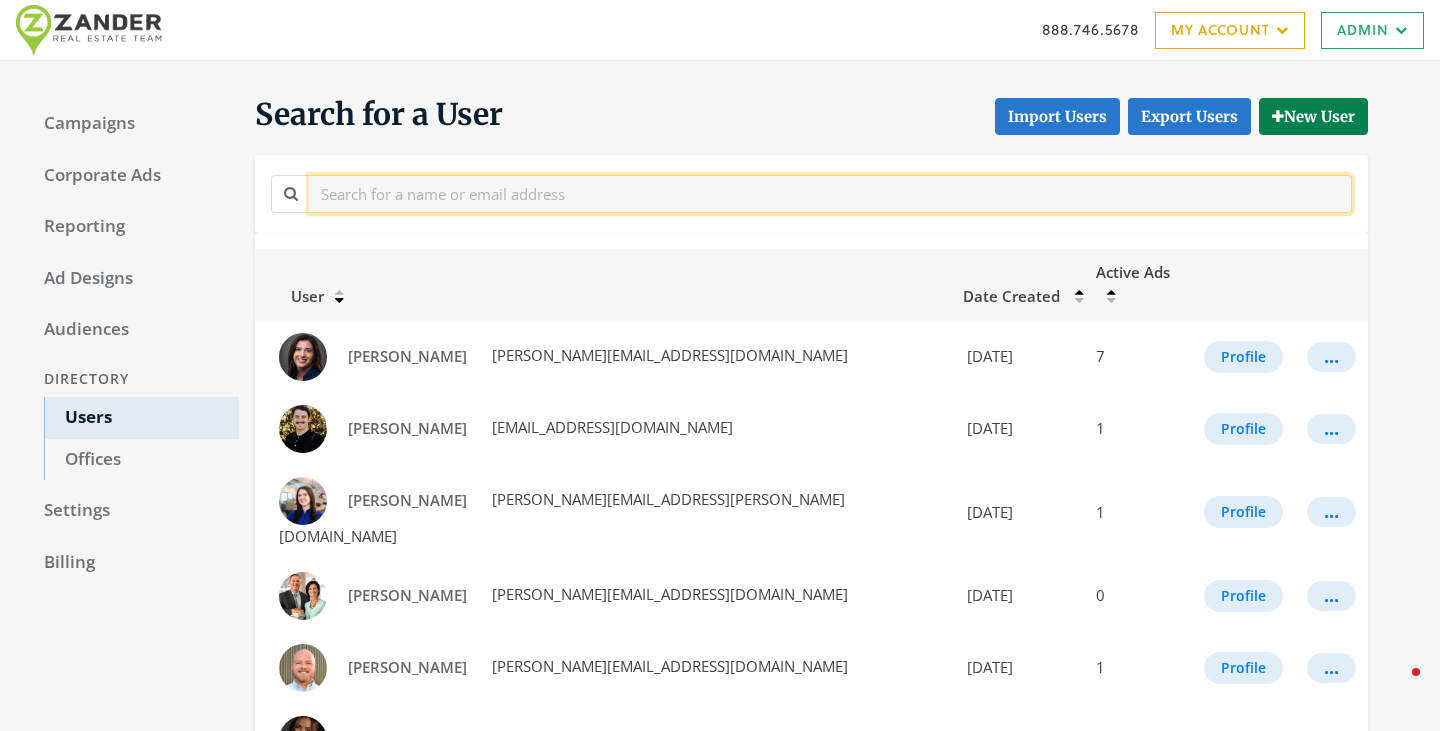 click at bounding box center (830, 193) 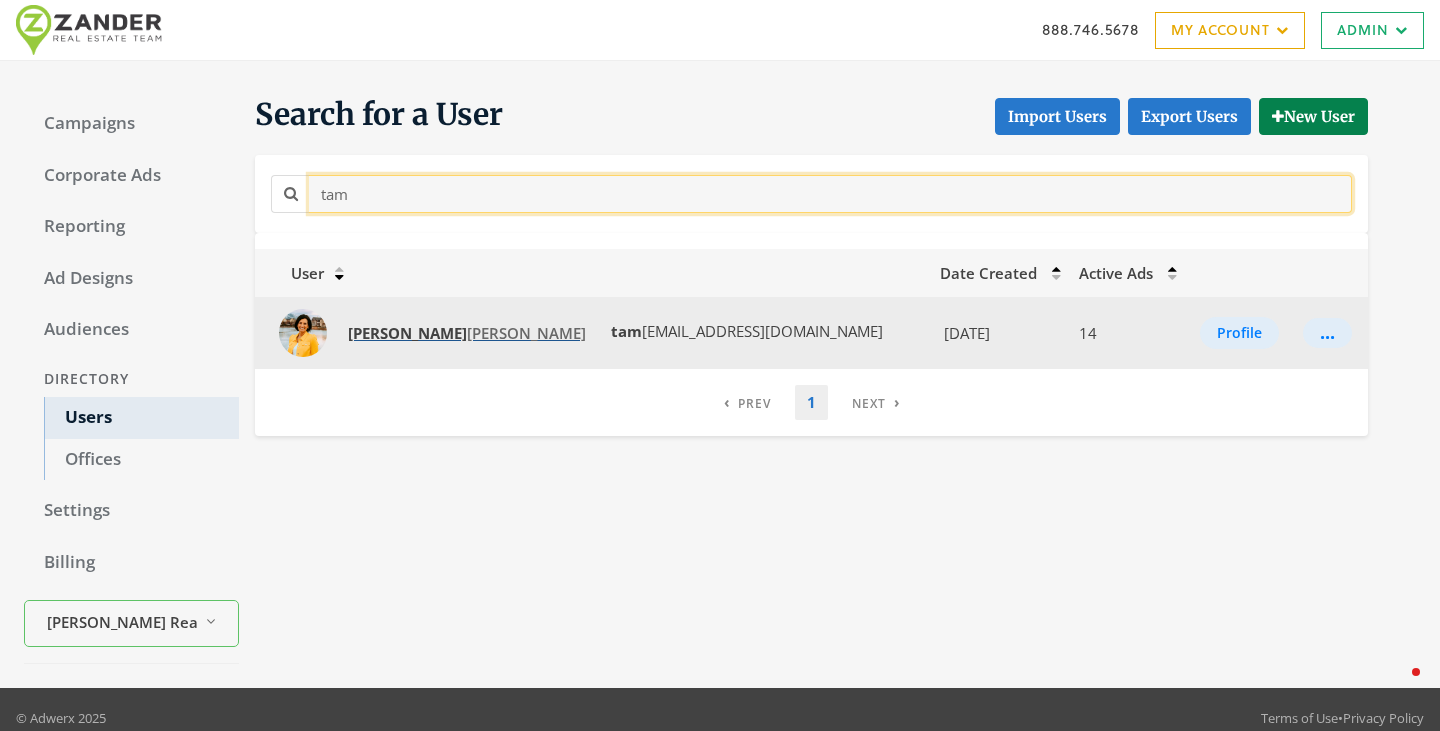 type on "tam" 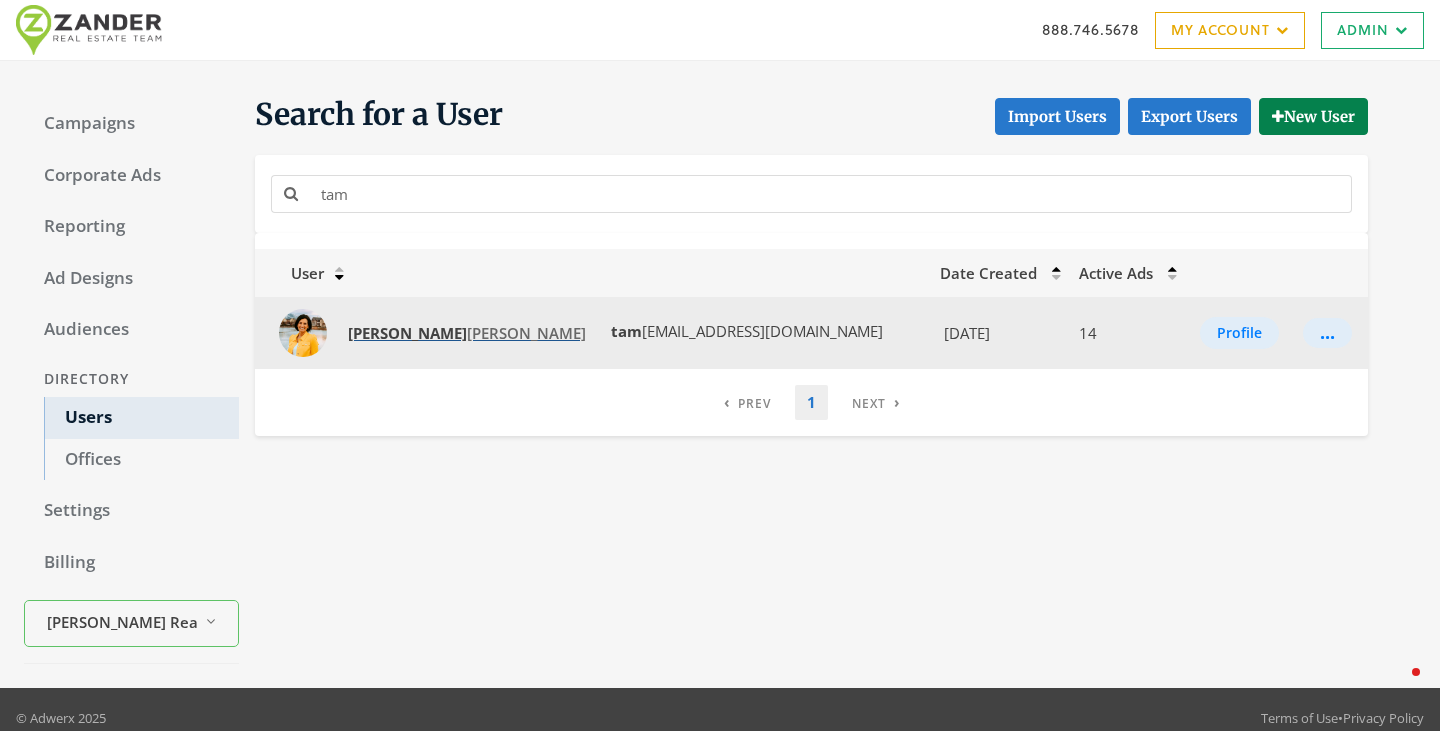 click on "Tam [PERSON_NAME]" at bounding box center (467, 333) 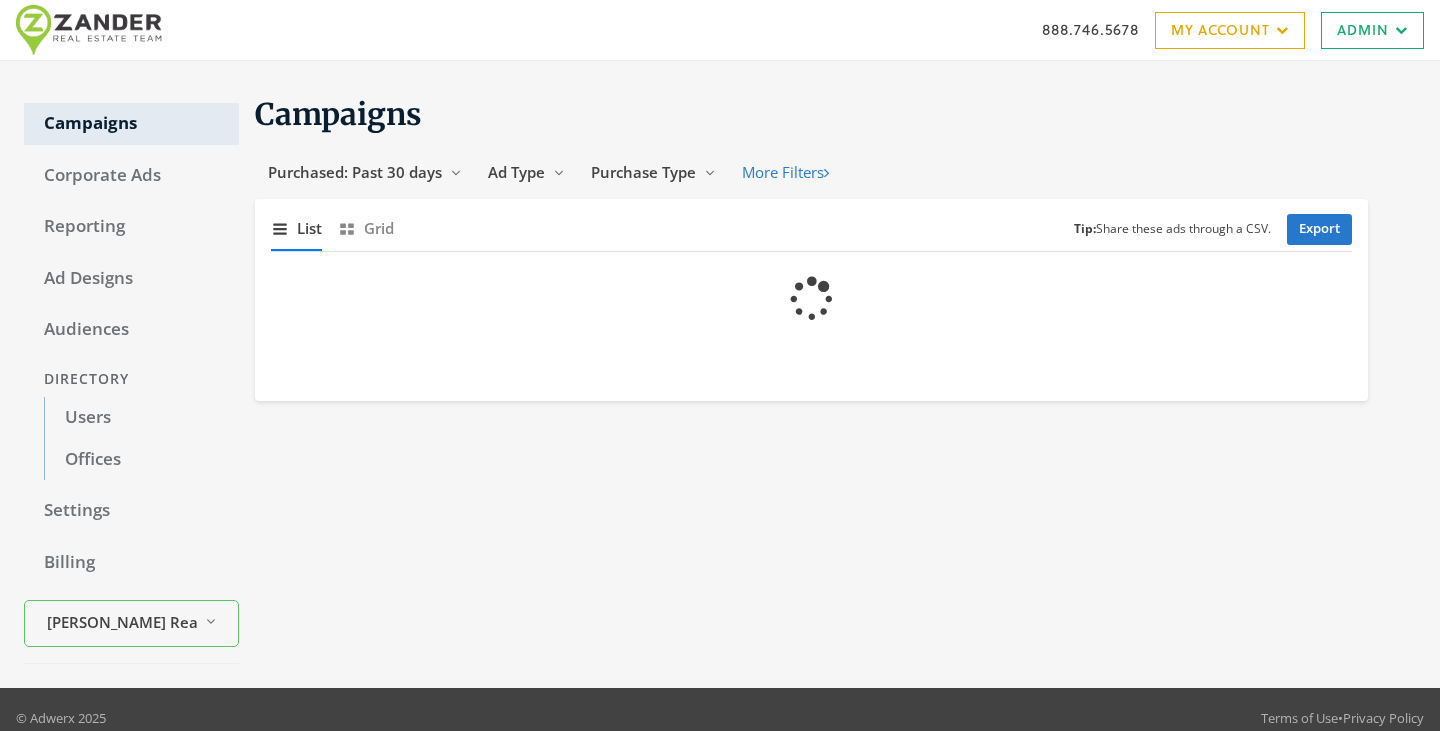 scroll, scrollTop: 0, scrollLeft: 0, axis: both 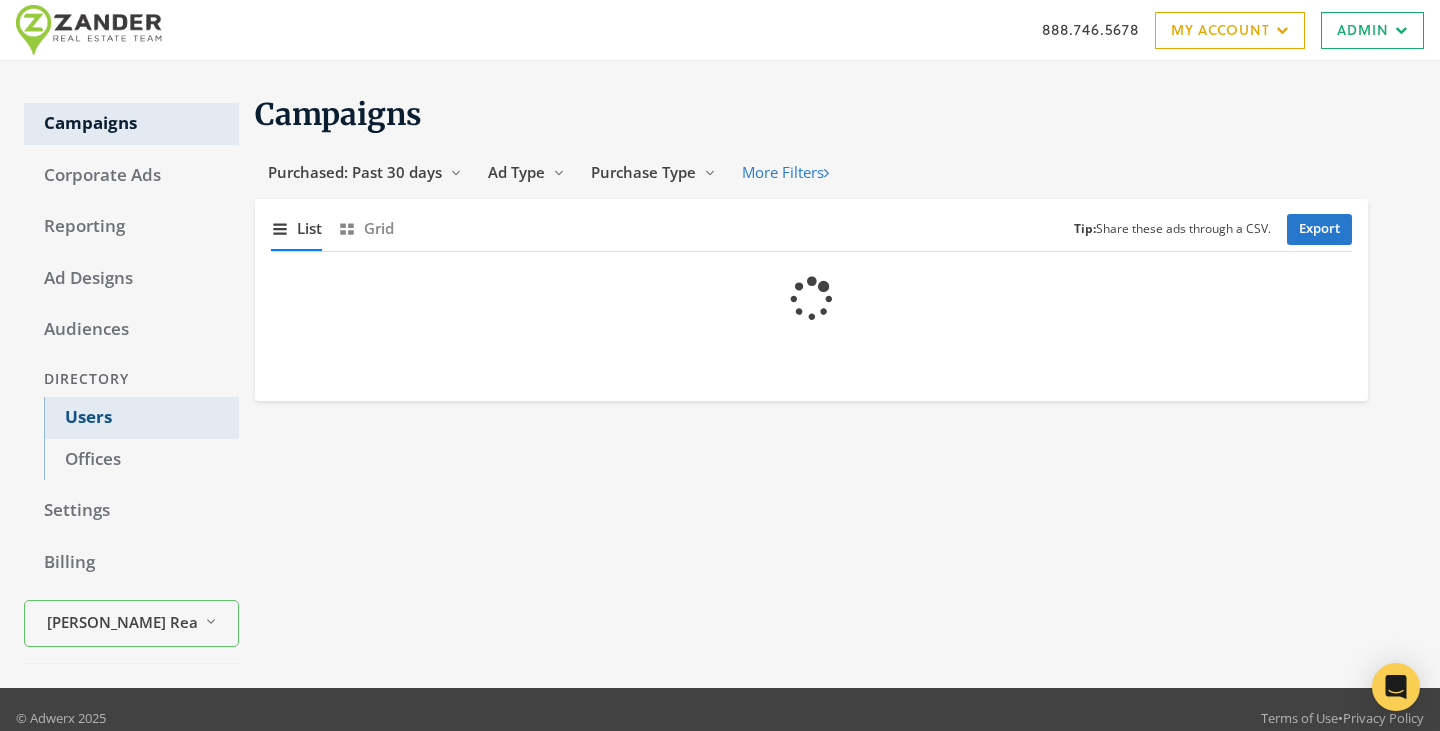 click on "Users" at bounding box center [141, 418] 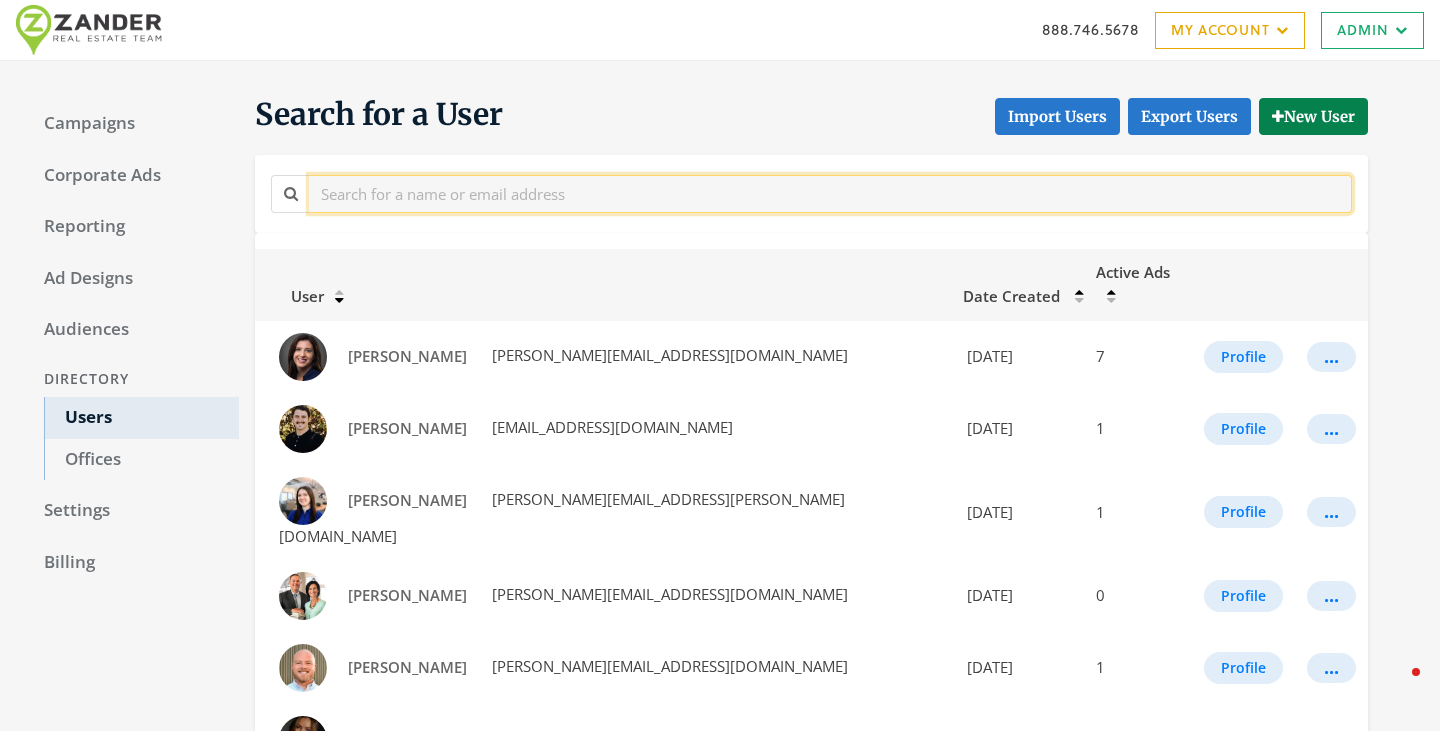 click at bounding box center [830, 193] 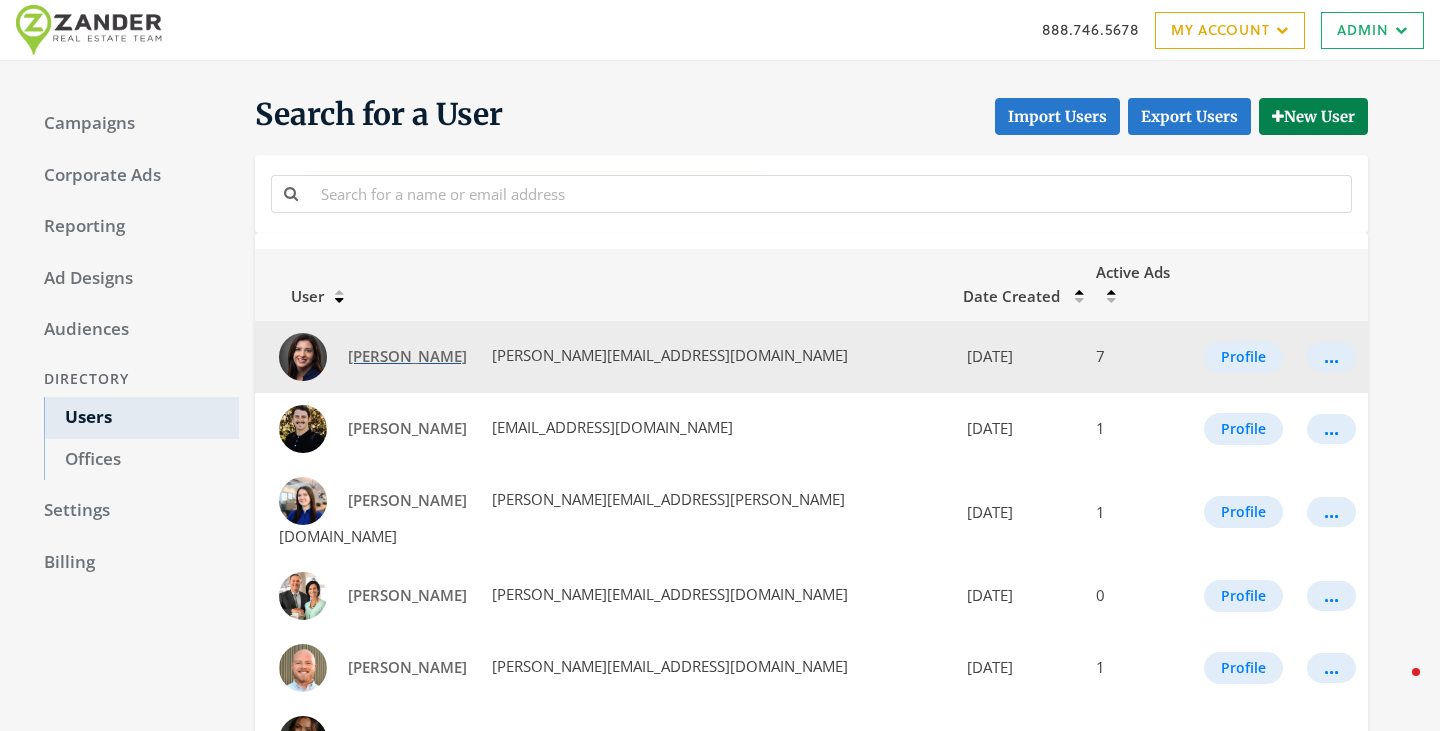 click on "[PERSON_NAME]" at bounding box center (407, 356) 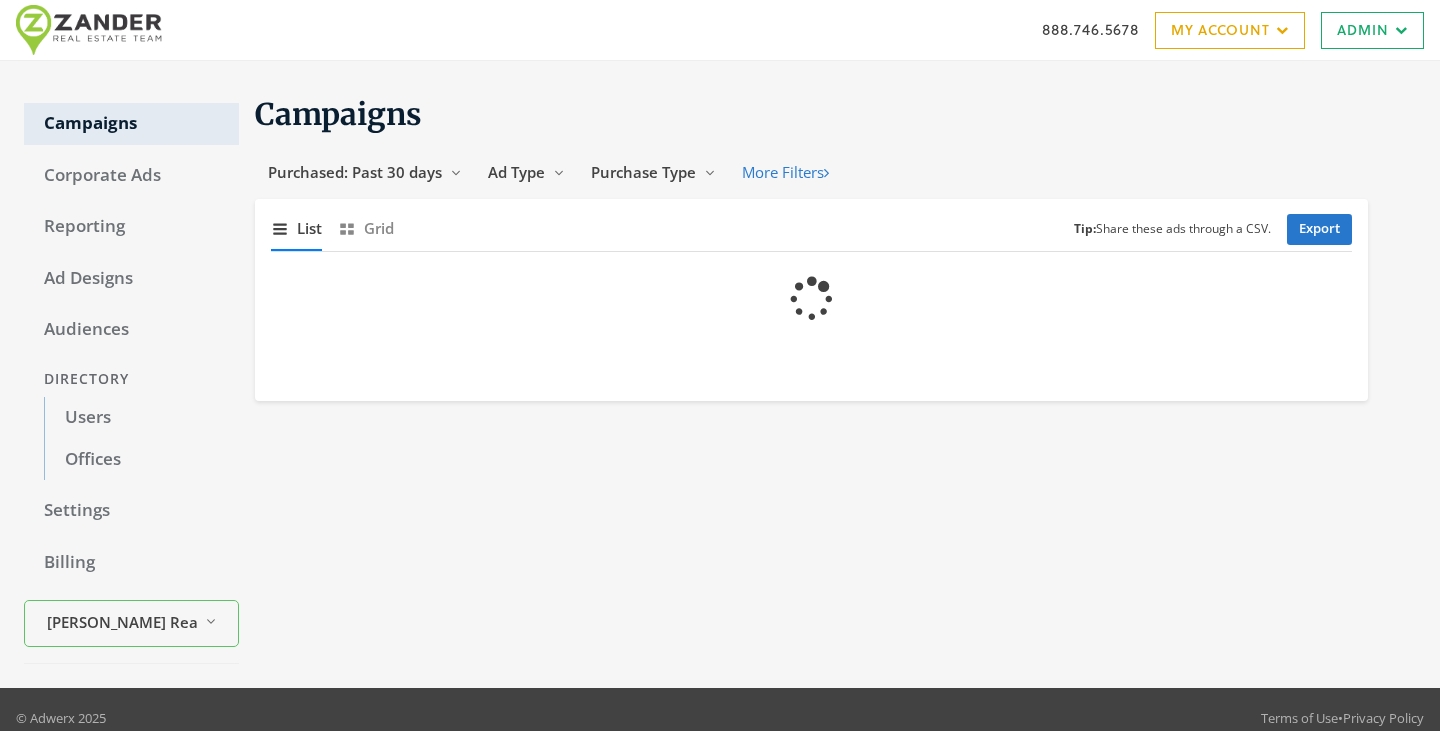 scroll, scrollTop: 0, scrollLeft: 0, axis: both 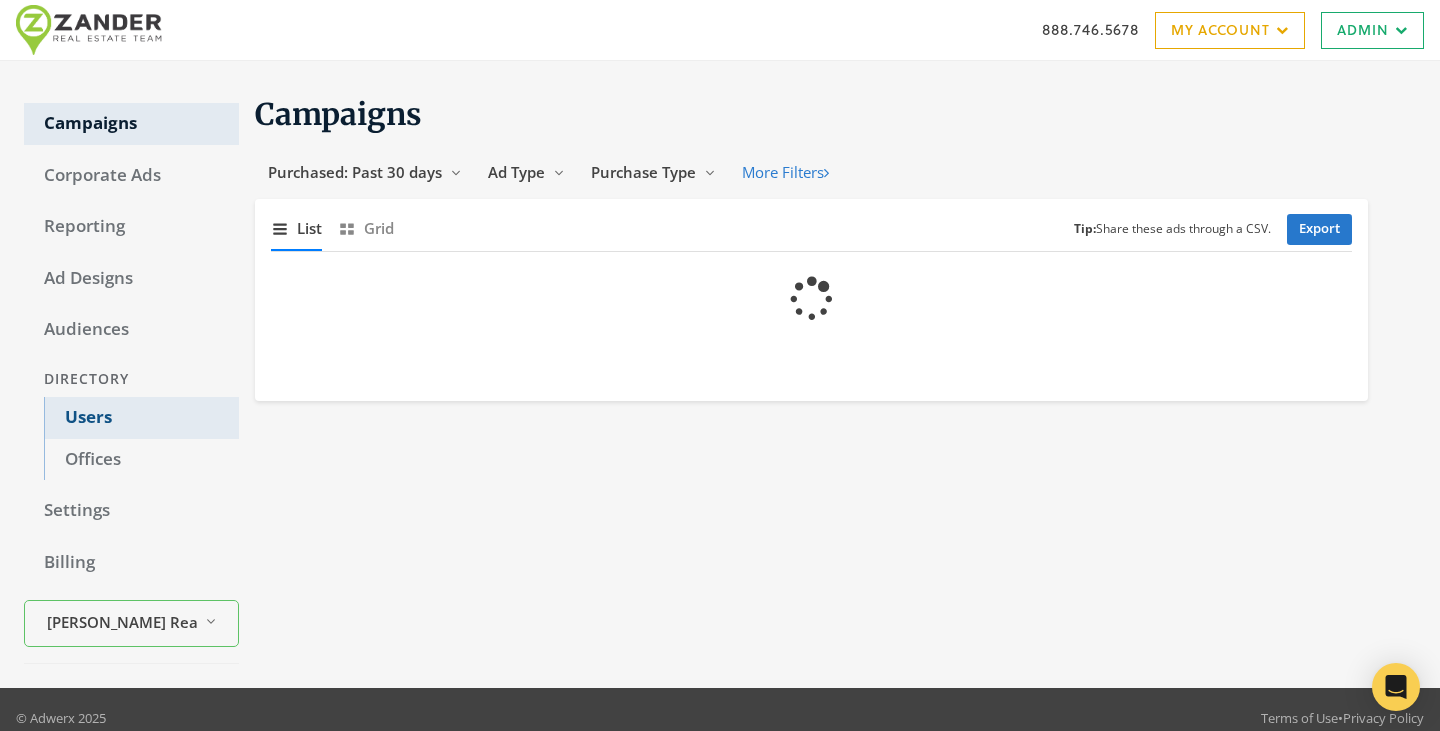 click on "Users" at bounding box center (141, 418) 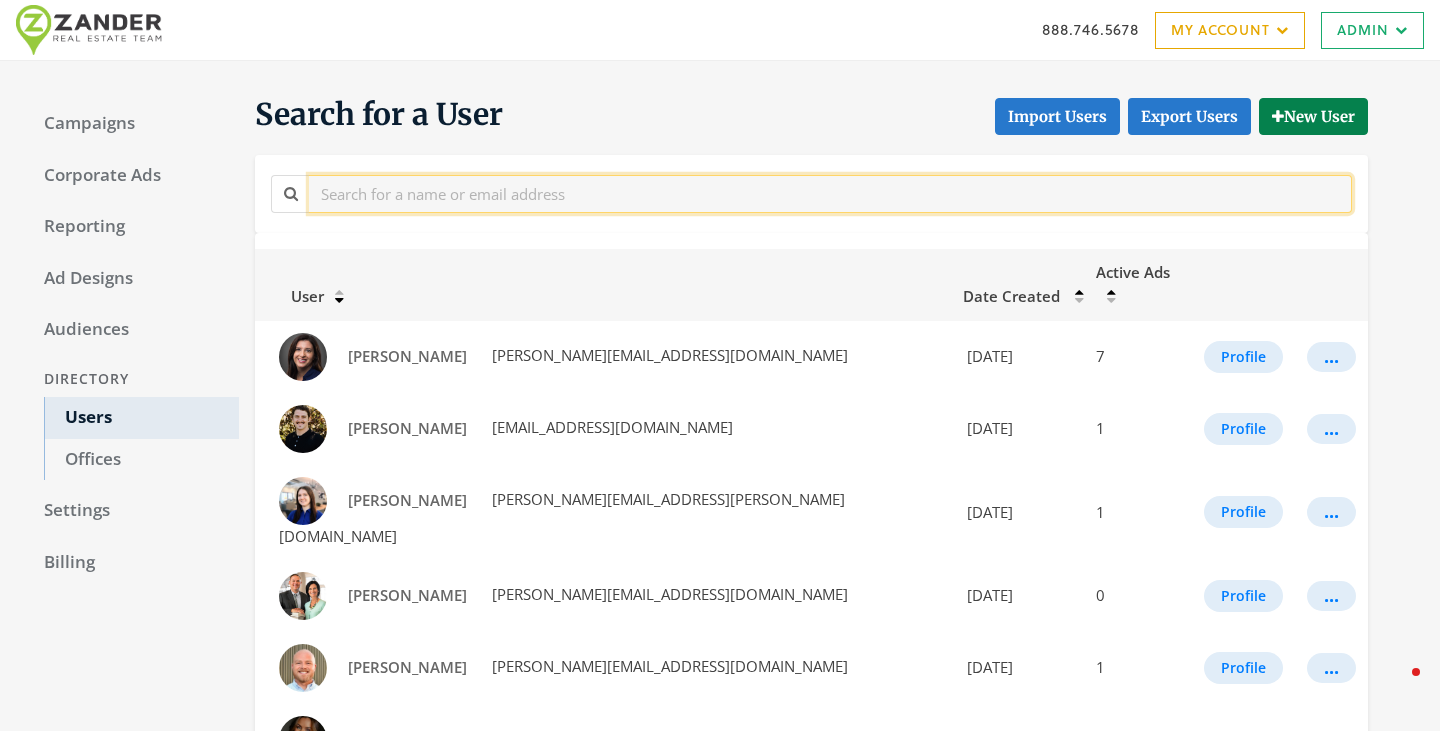 click at bounding box center (830, 193) 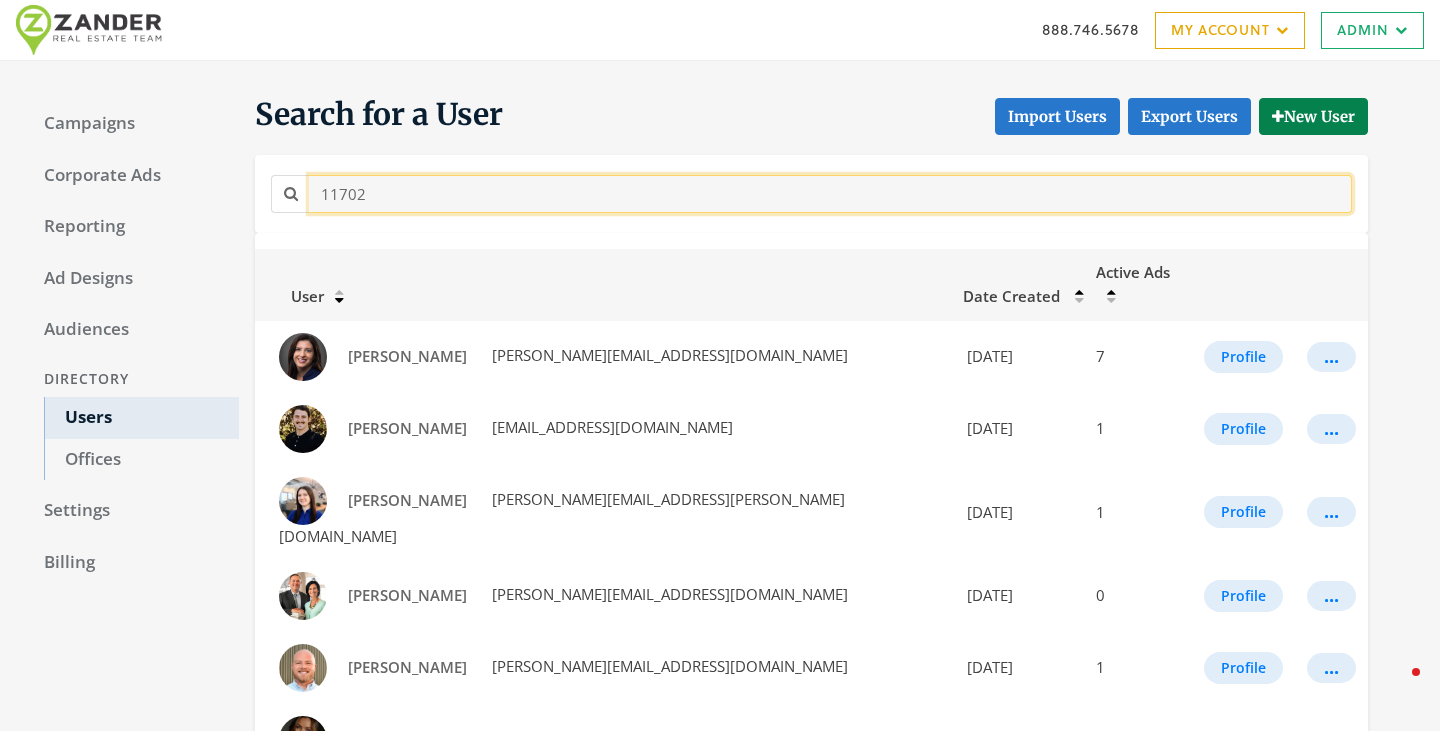 type on "11702" 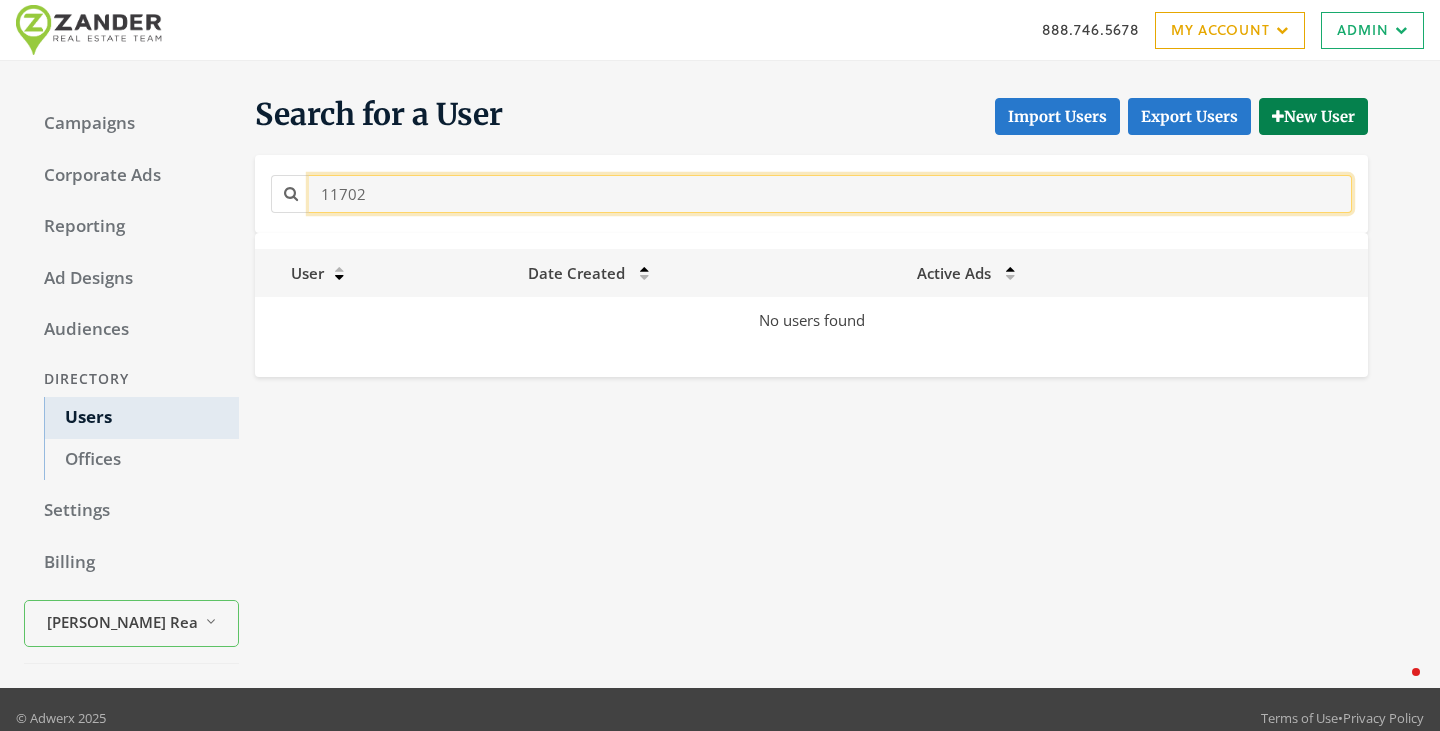drag, startPoint x: 398, startPoint y: 206, endPoint x: 303, endPoint y: 176, distance: 99.62429 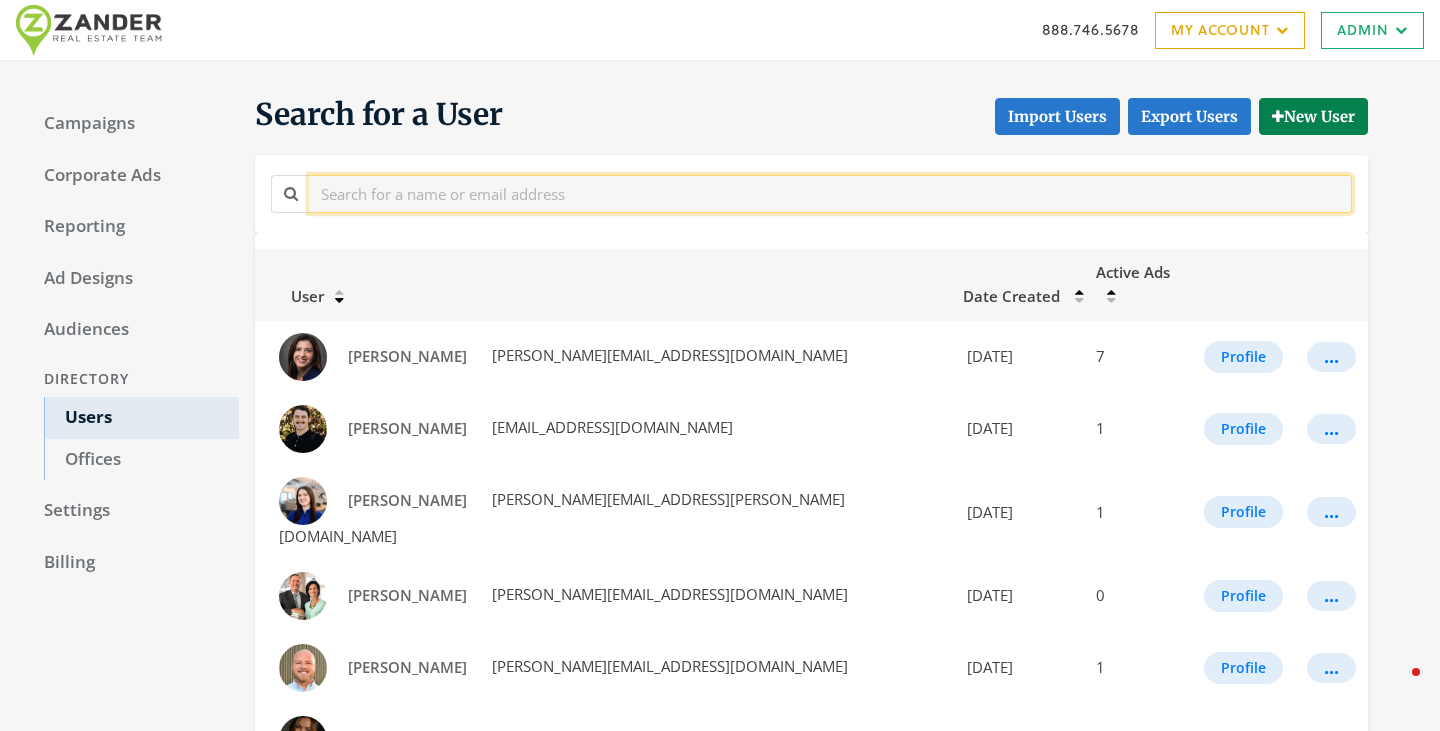 click at bounding box center (830, 193) 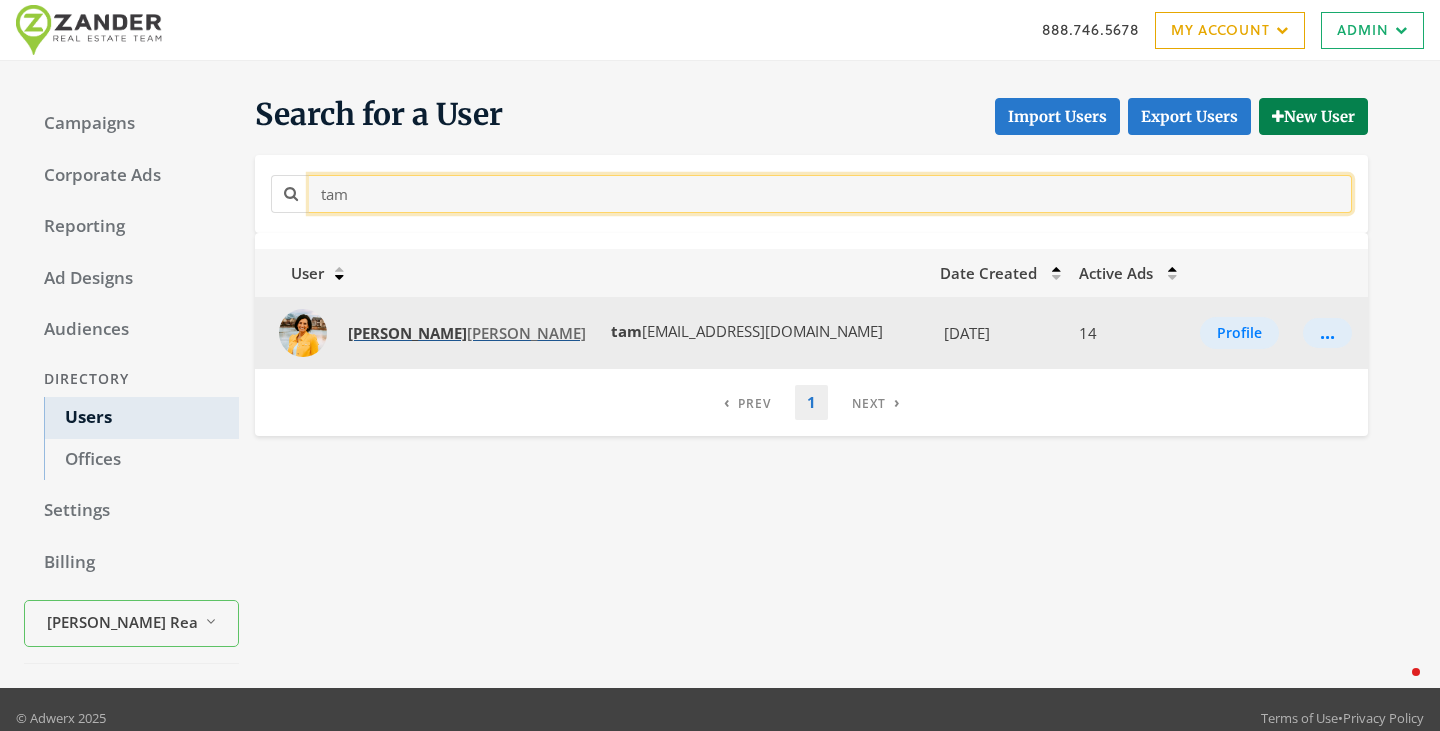 type on "tam" 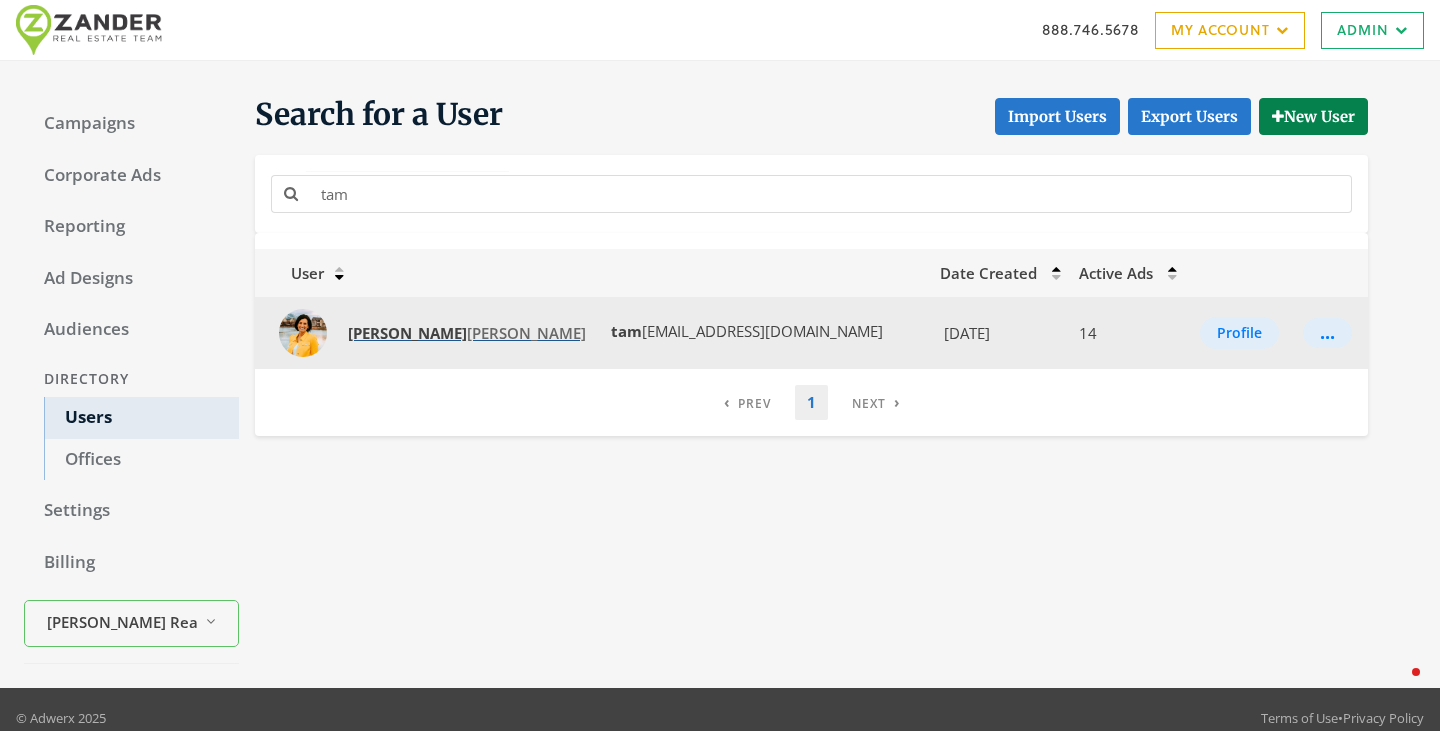 click on "Tam ara Zander" at bounding box center (467, 333) 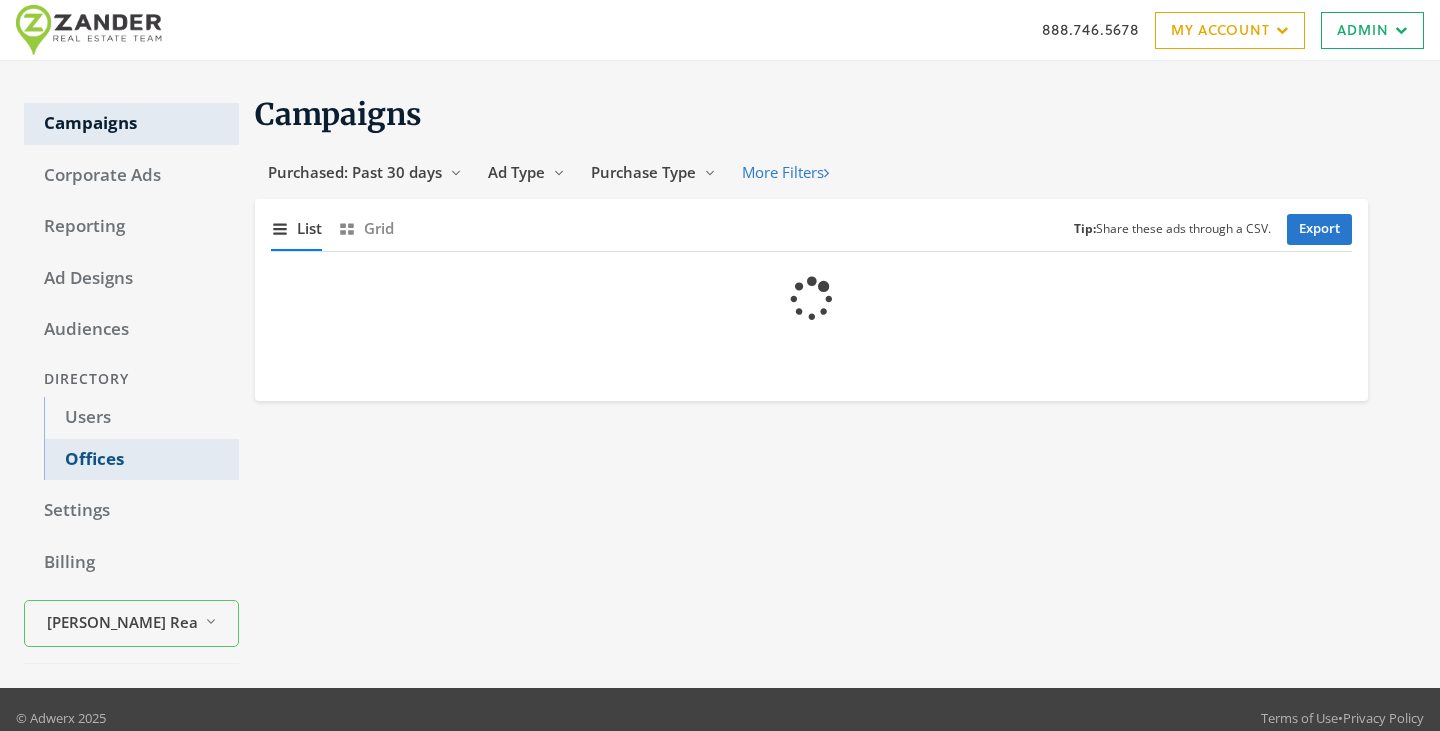 scroll, scrollTop: 0, scrollLeft: 0, axis: both 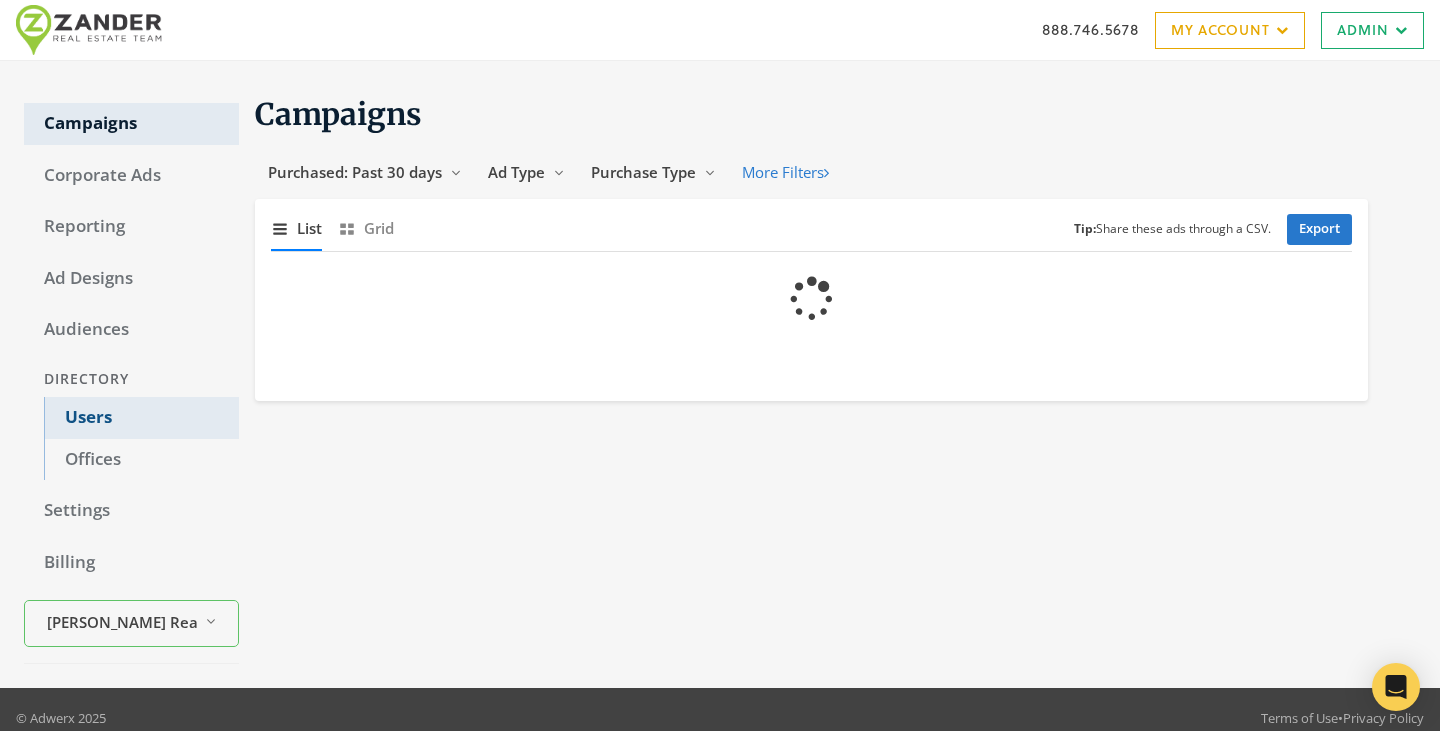 click on "Users" at bounding box center (141, 418) 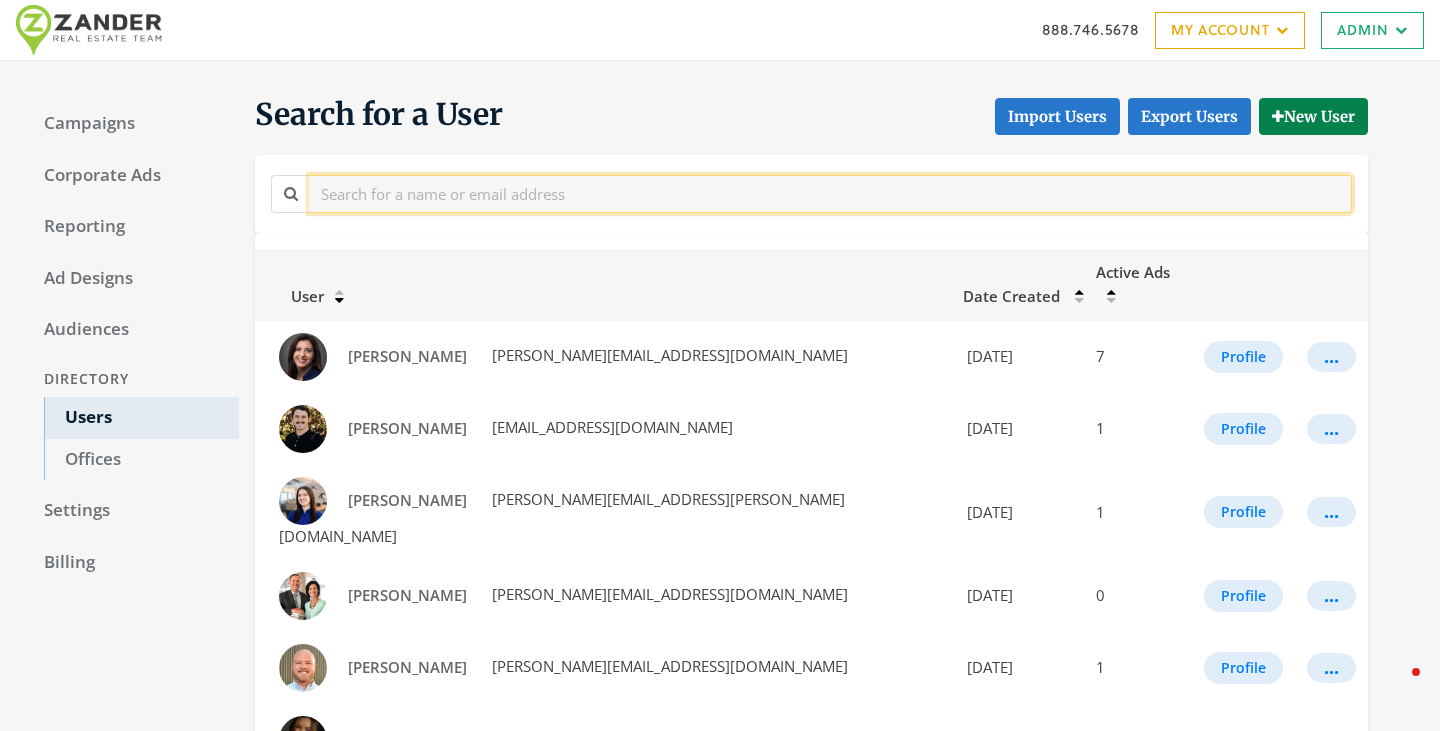 click at bounding box center [830, 193] 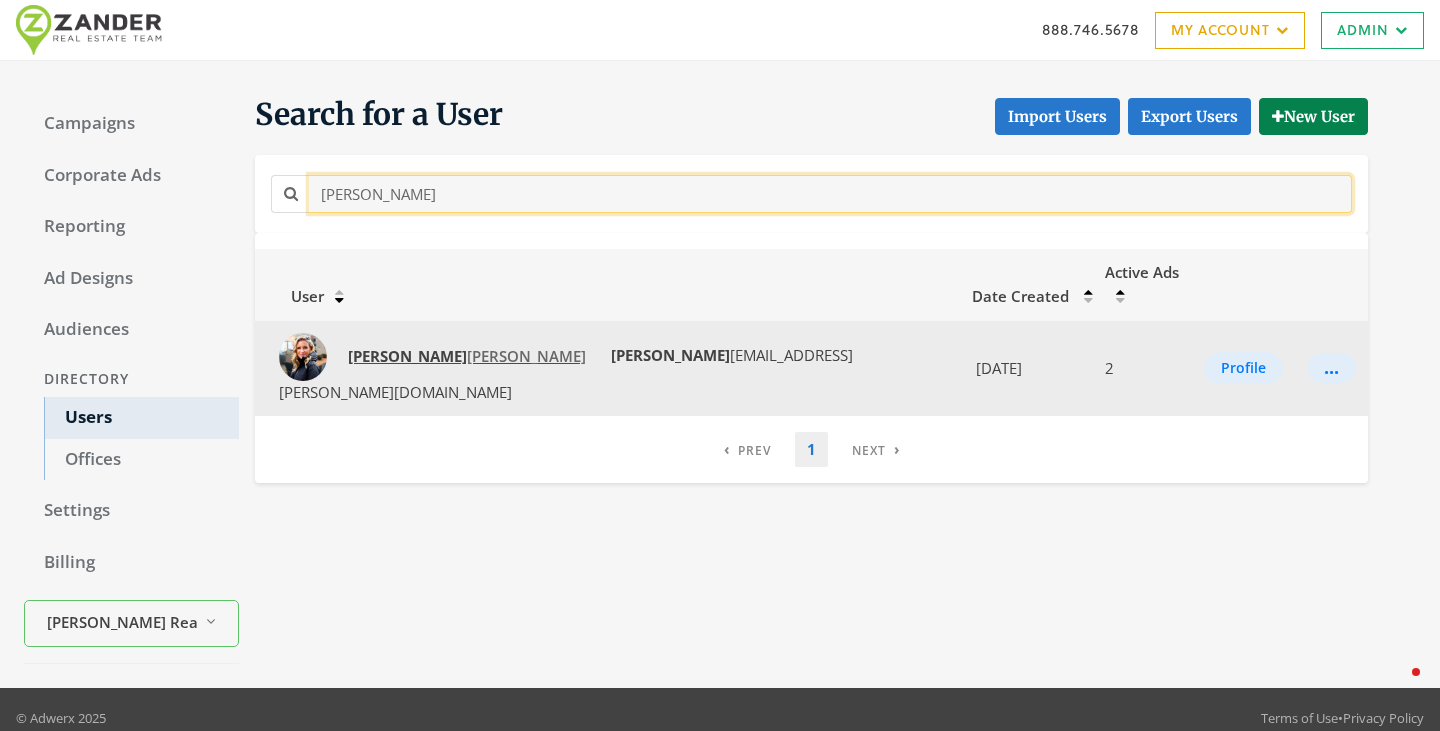 type on "jennif" 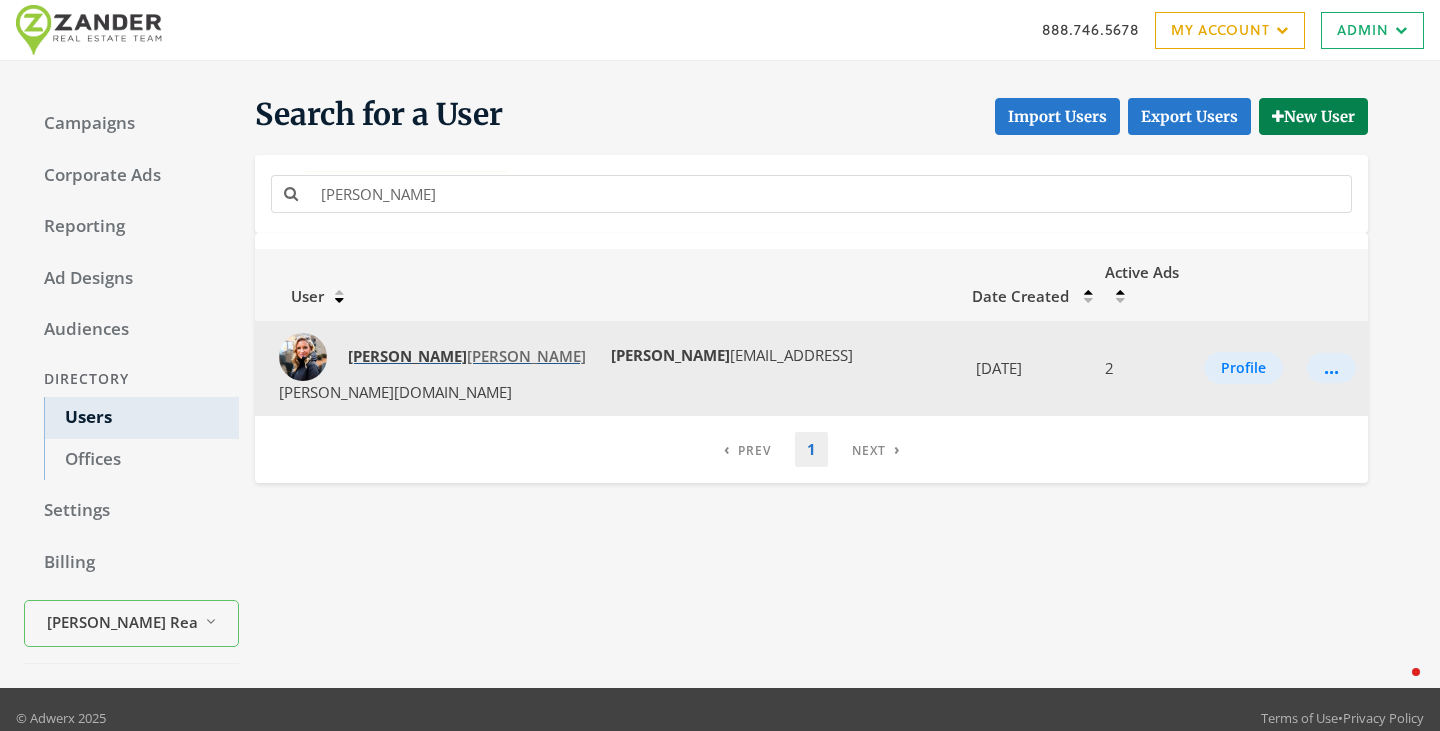 click on "Jennif er Cline" at bounding box center [467, 356] 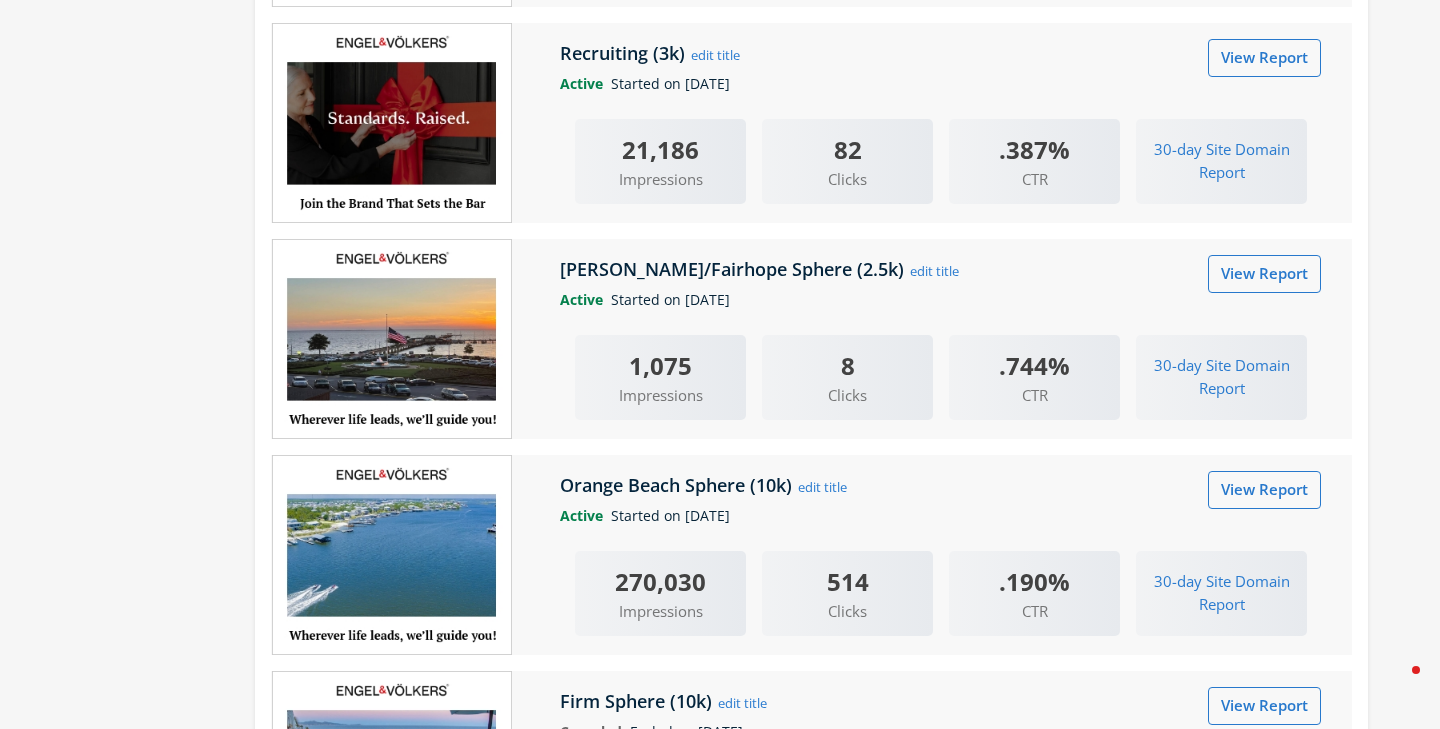 scroll, scrollTop: 0, scrollLeft: 0, axis: both 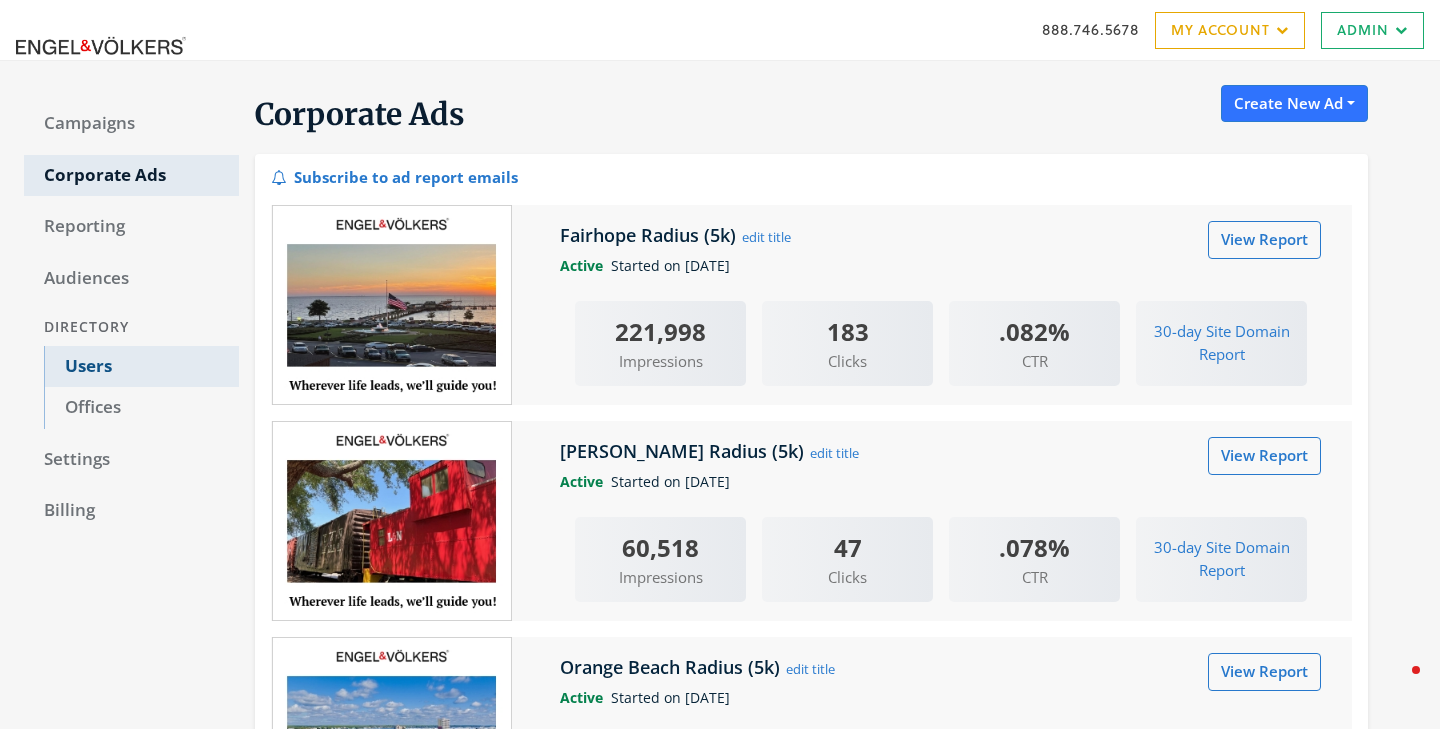 click on "Users" at bounding box center (141, 367) 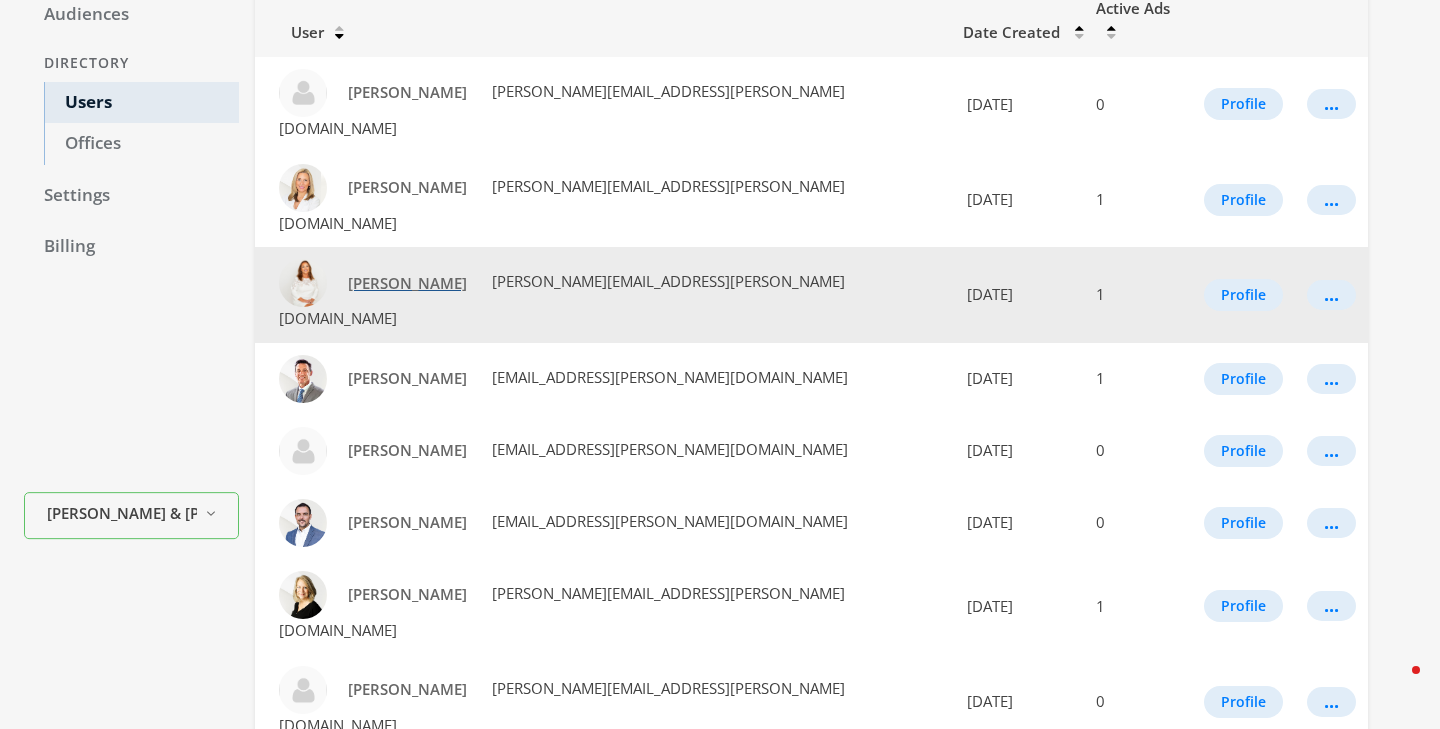 scroll, scrollTop: 0, scrollLeft: 0, axis: both 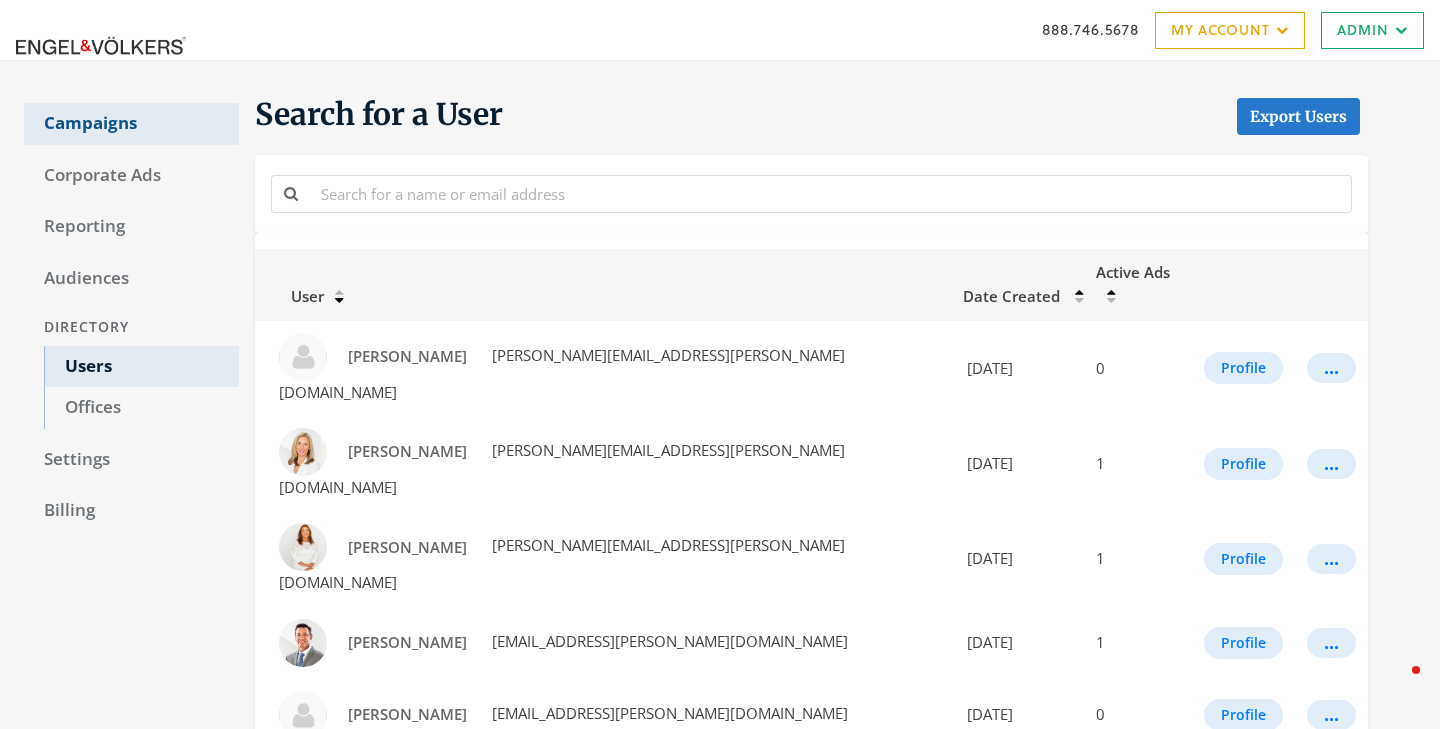 click on "Campaigns" at bounding box center (131, 124) 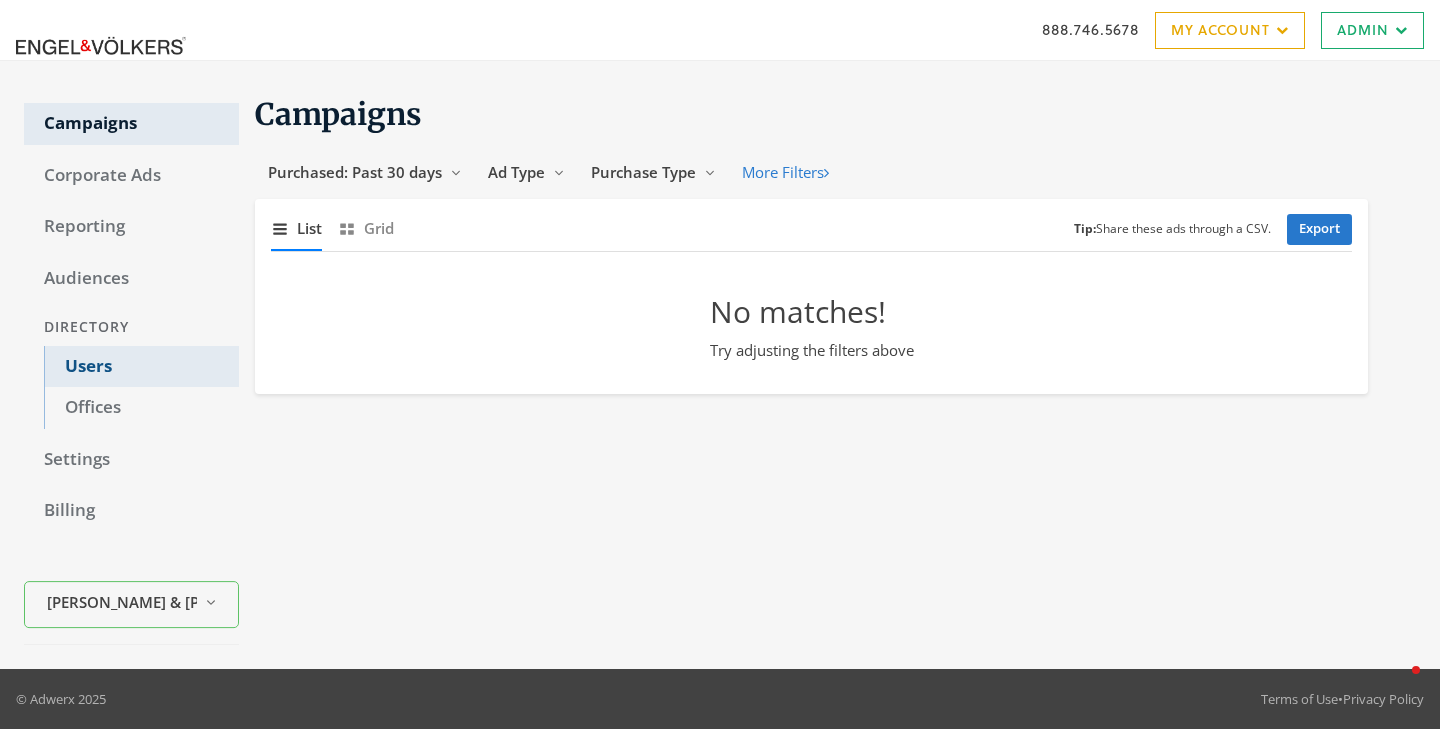 click on "Users" at bounding box center (141, 367) 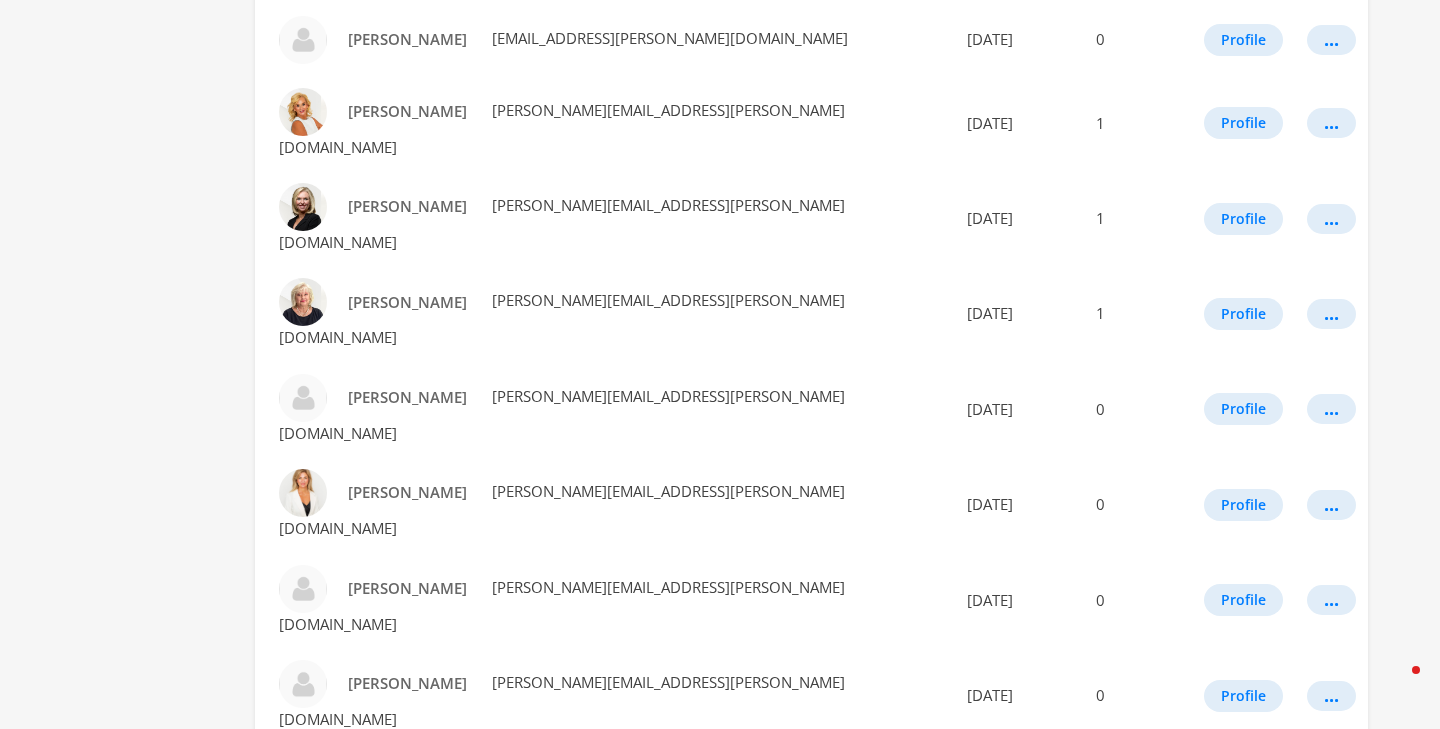 scroll, scrollTop: 1097, scrollLeft: 0, axis: vertical 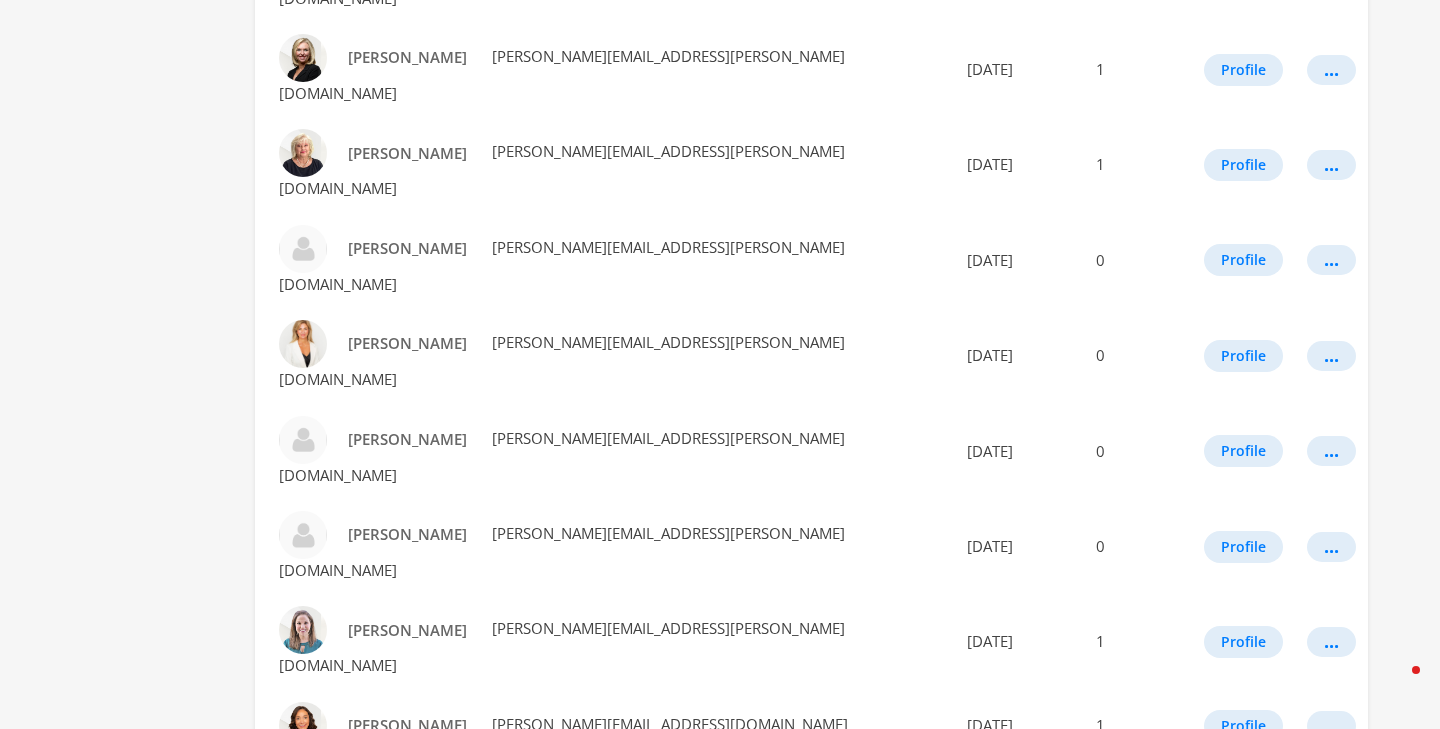 click on "2" at bounding box center (833, 962) 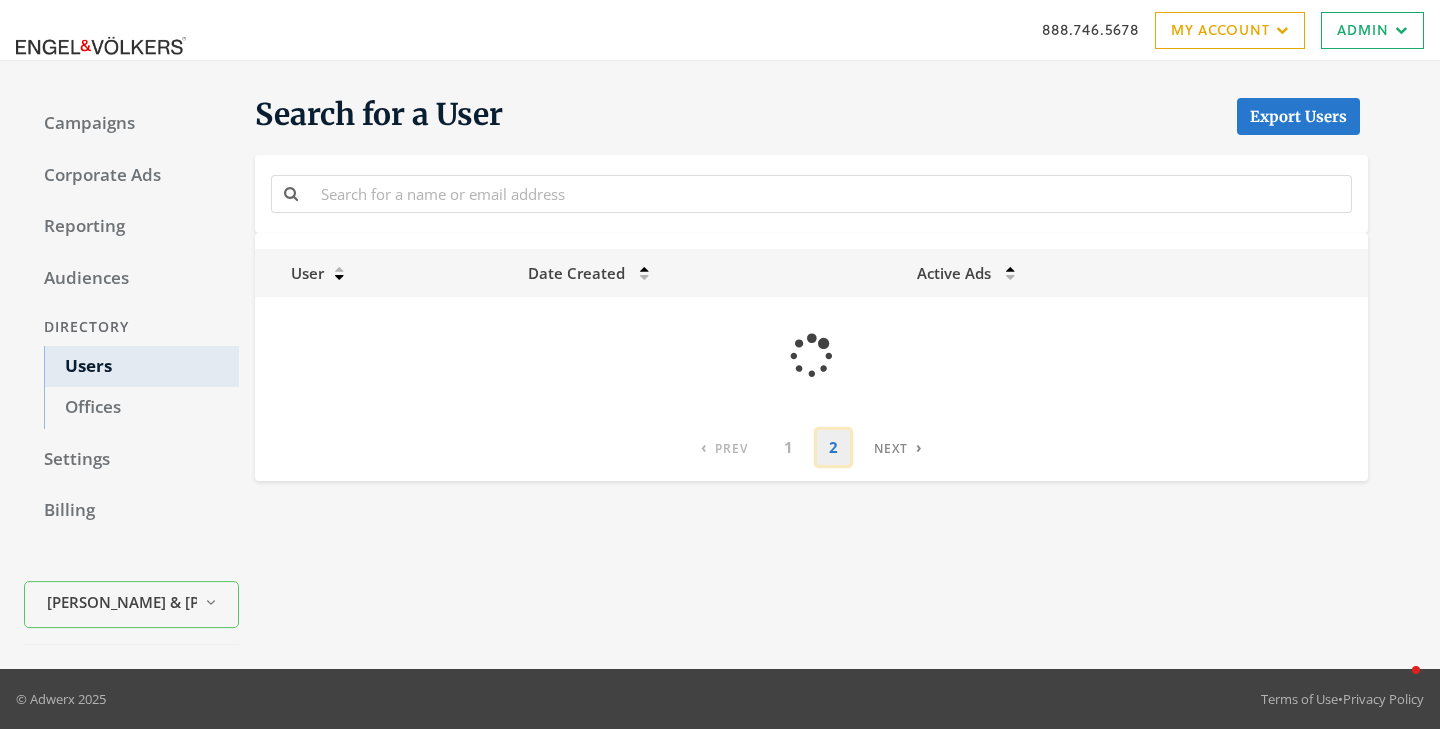 scroll, scrollTop: 0, scrollLeft: 0, axis: both 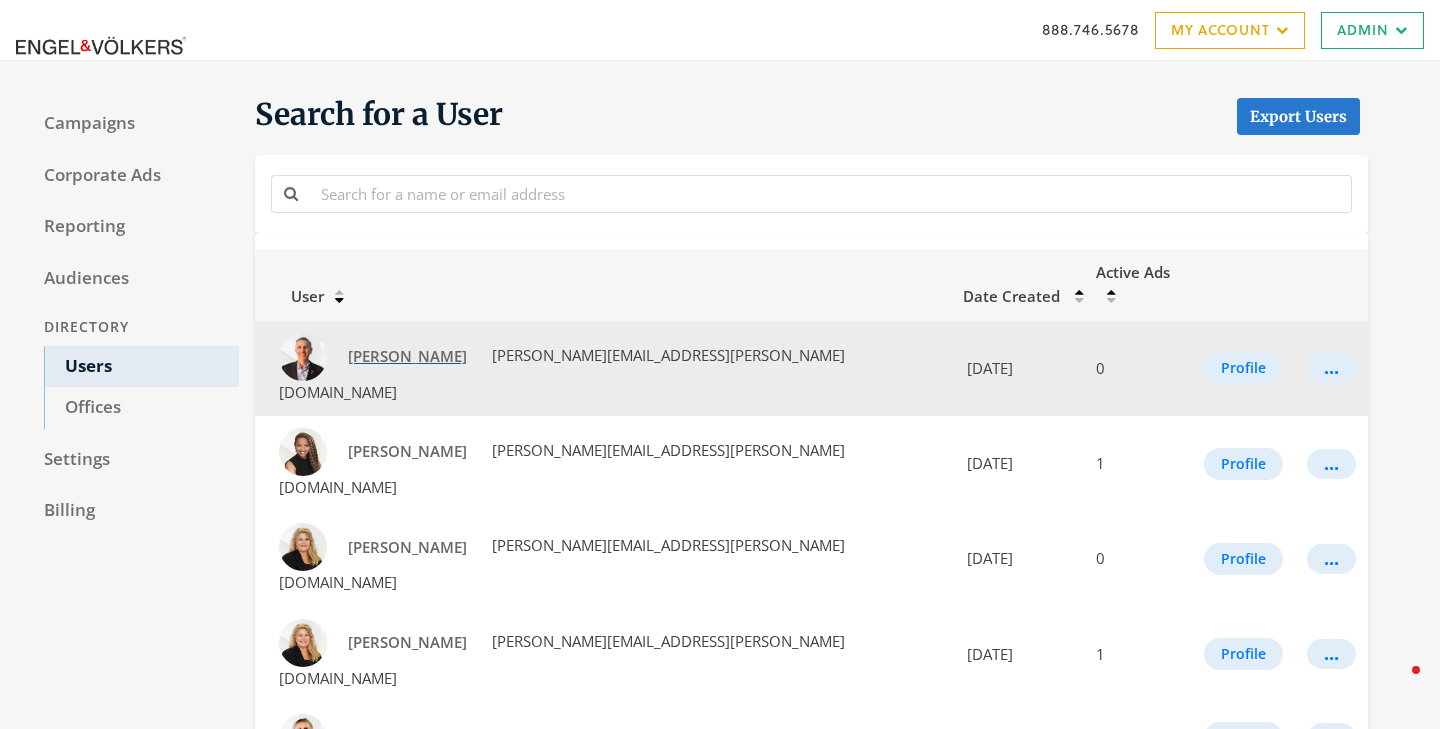 click on "Neil Bules" at bounding box center (407, 356) 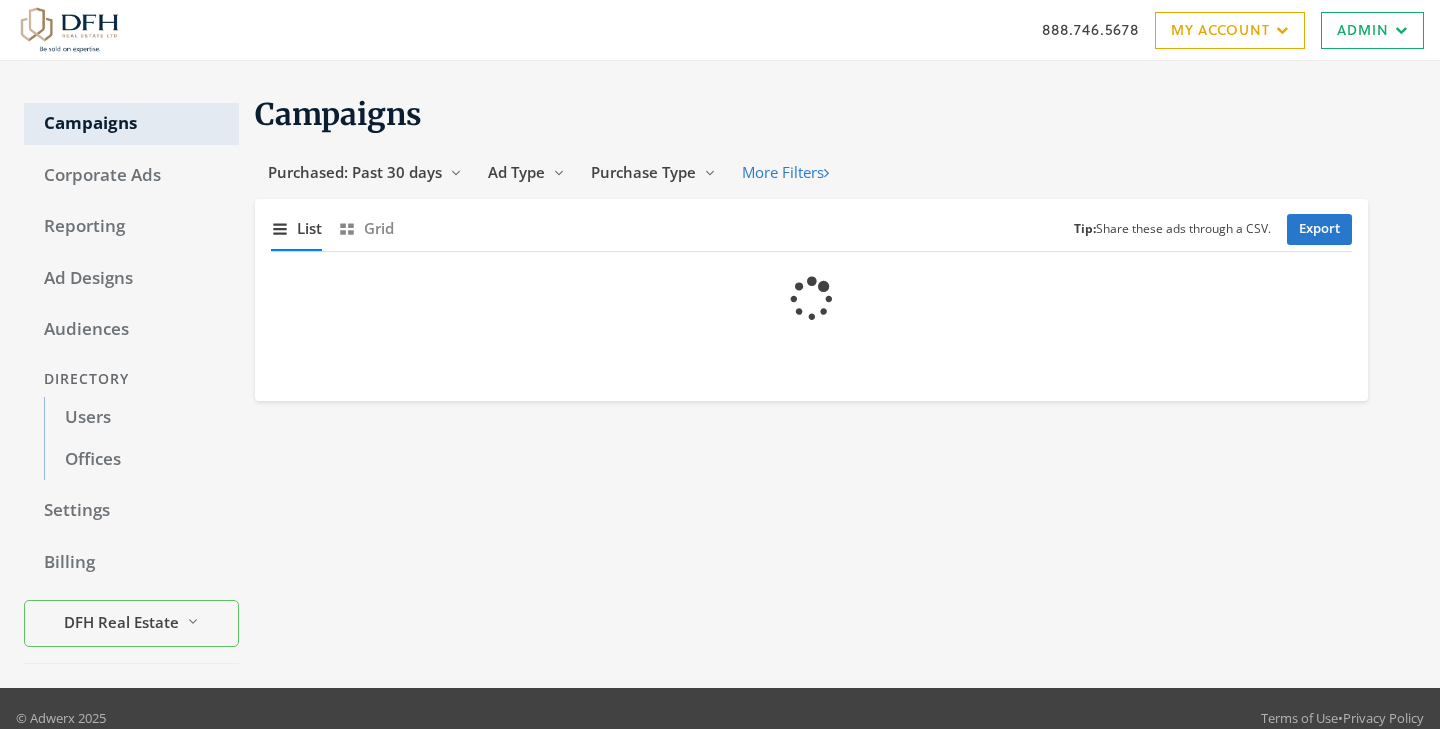 scroll, scrollTop: 0, scrollLeft: 0, axis: both 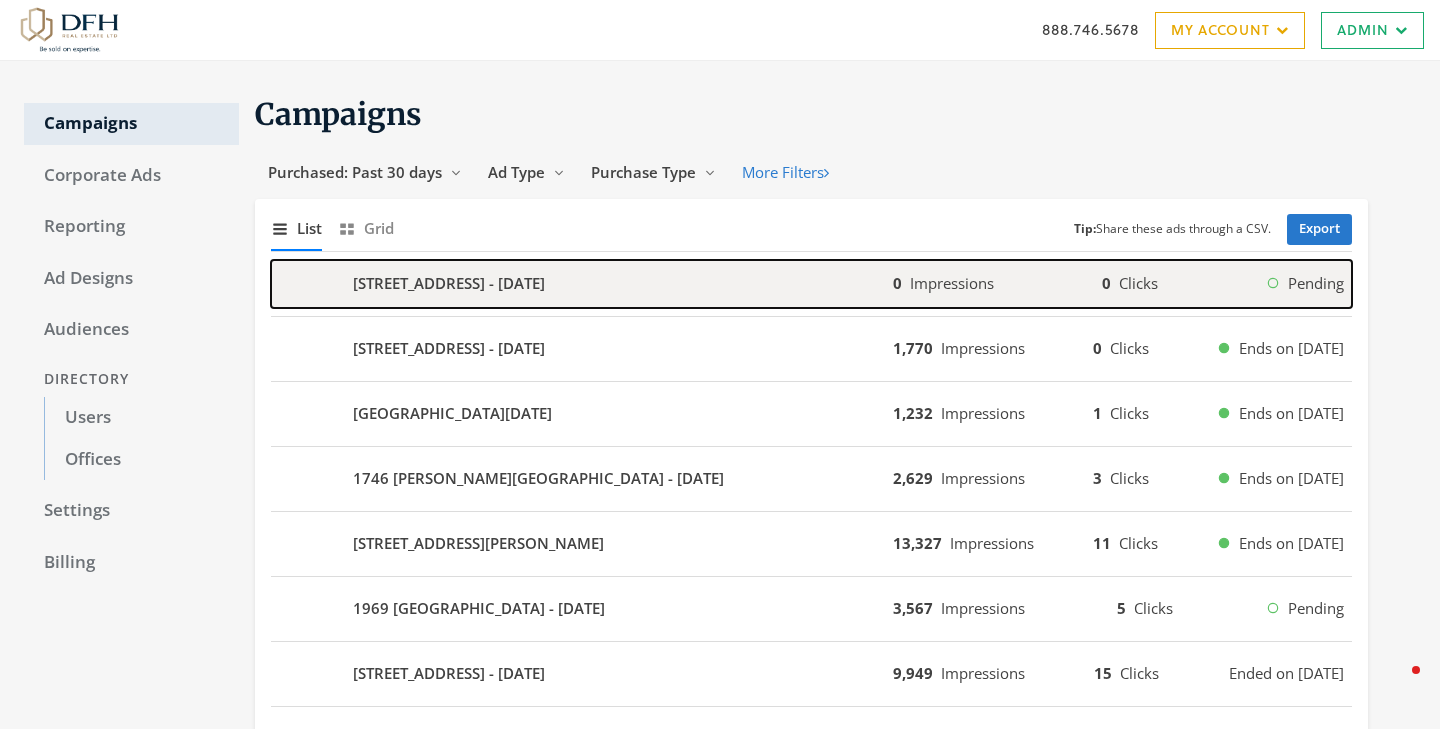 click on "[STREET_ADDRESS] - [DATE]" at bounding box center (449, 283) 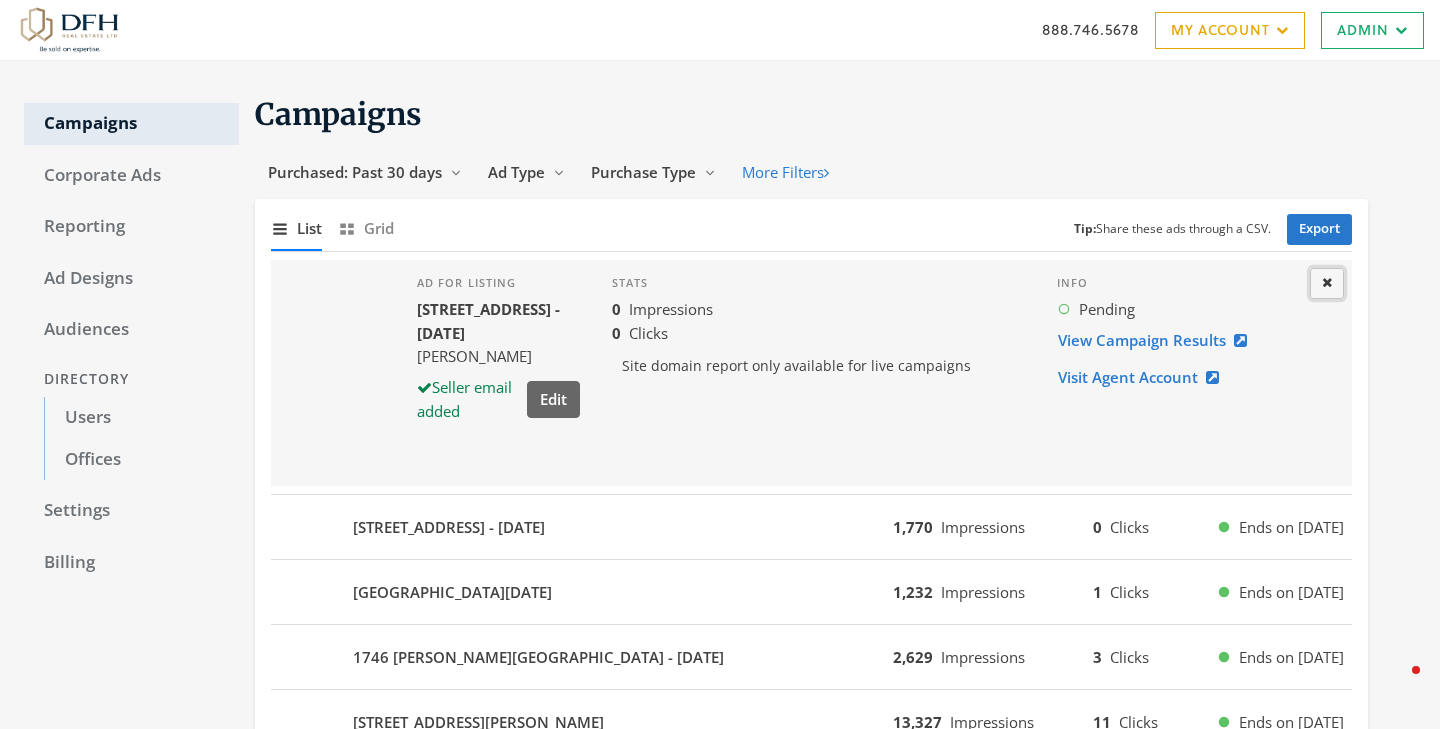 click on "Close" at bounding box center (1327, 283) 